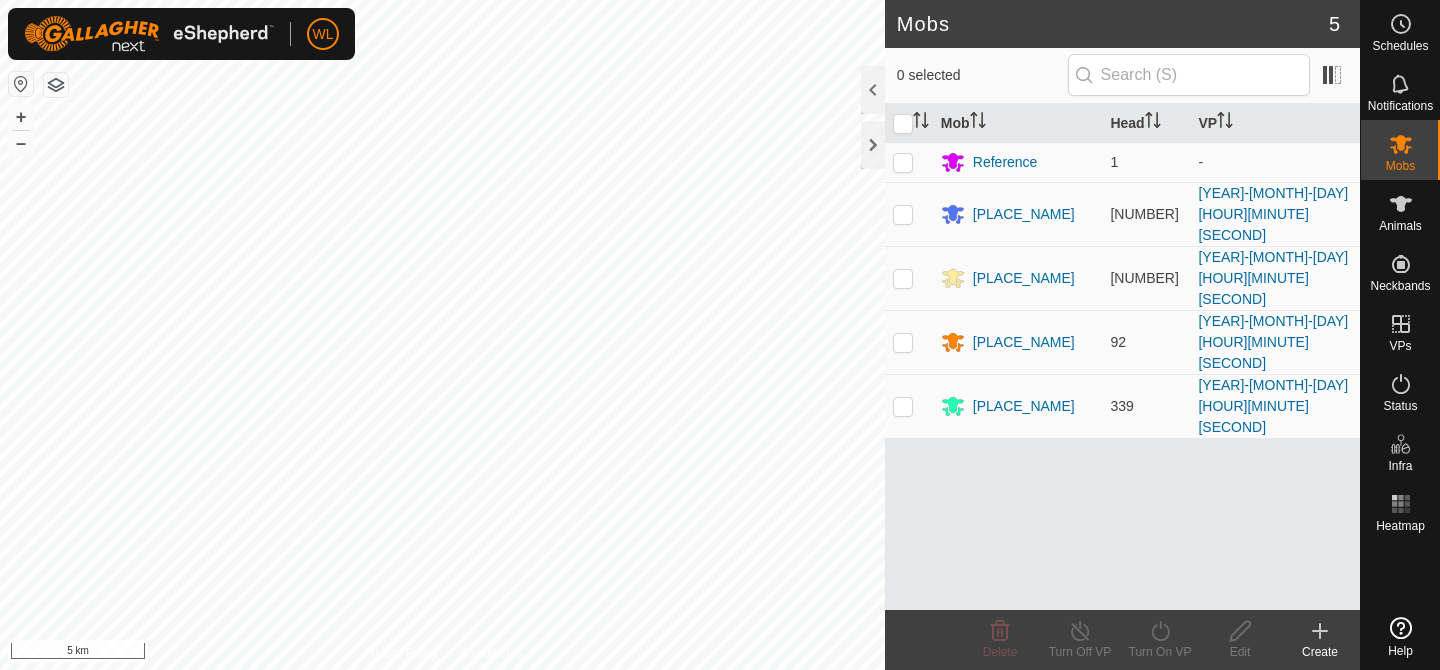 scroll, scrollTop: 0, scrollLeft: 0, axis: both 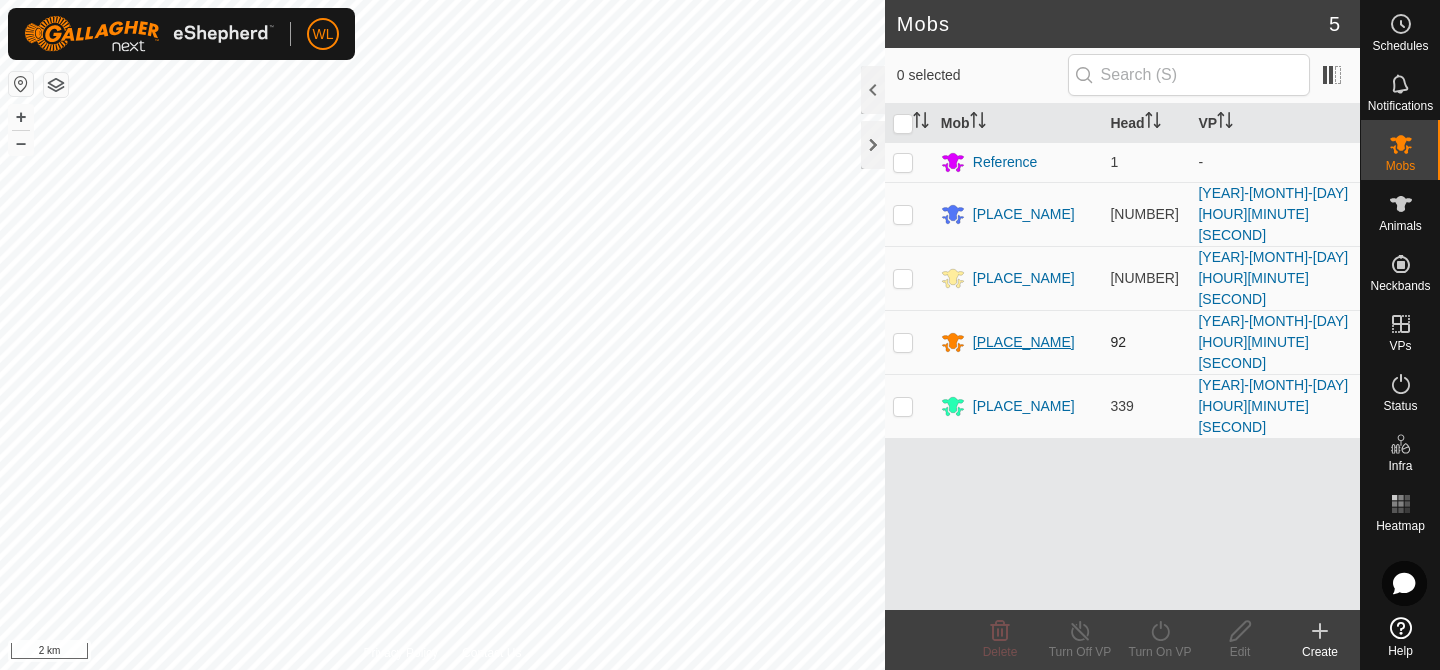 click on "[PLACE_NAME]" at bounding box center [1024, 342] 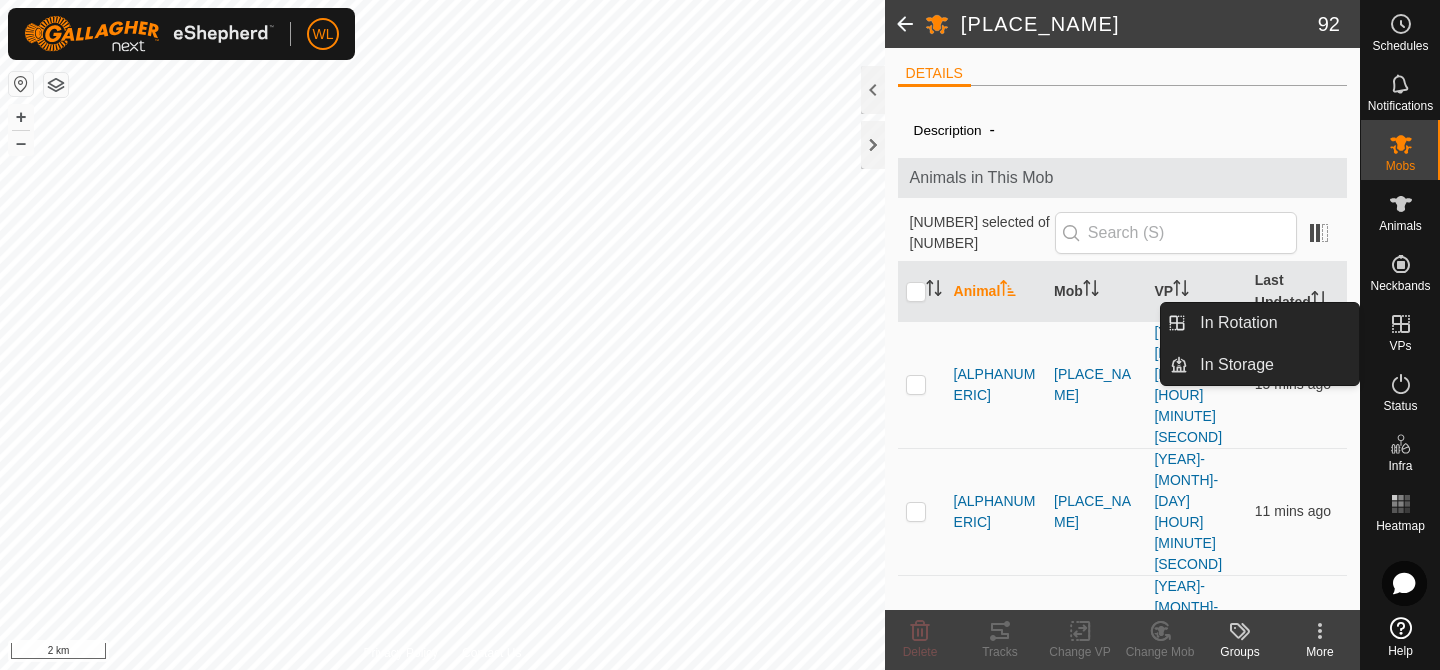 click 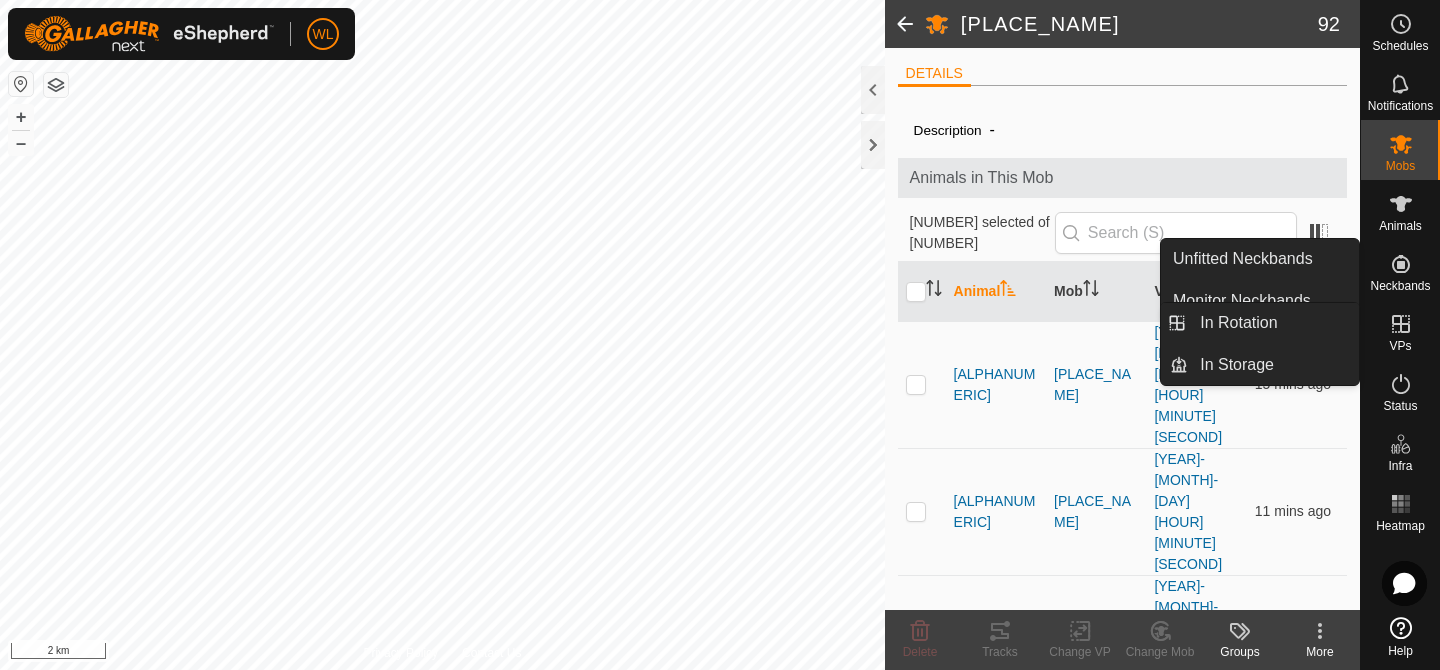 click at bounding box center (1401, 324) 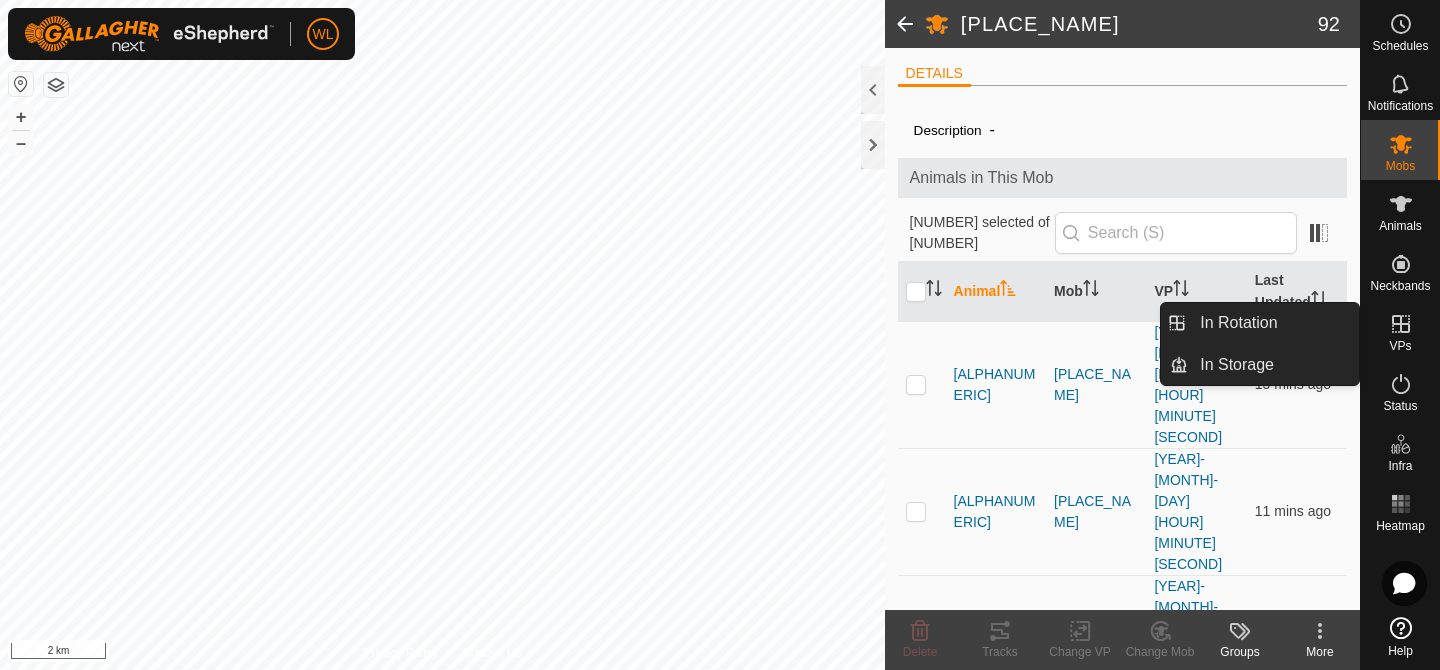 click 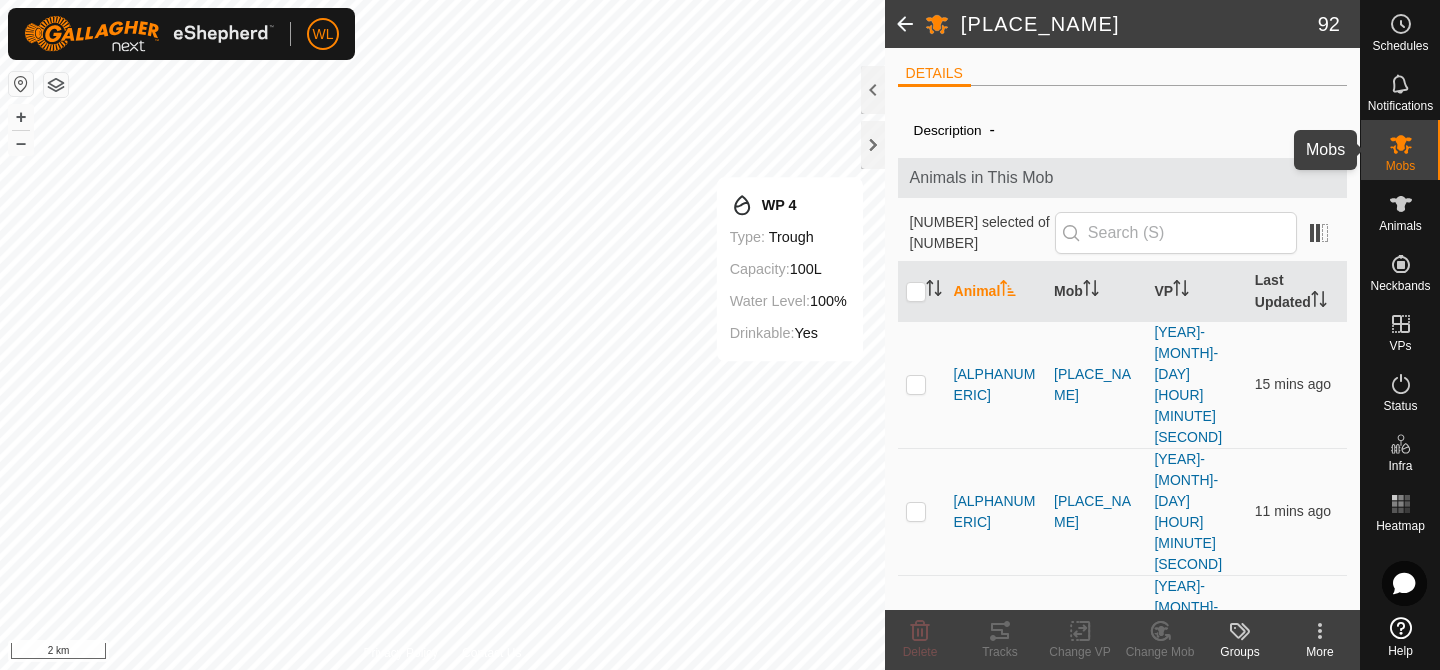 click 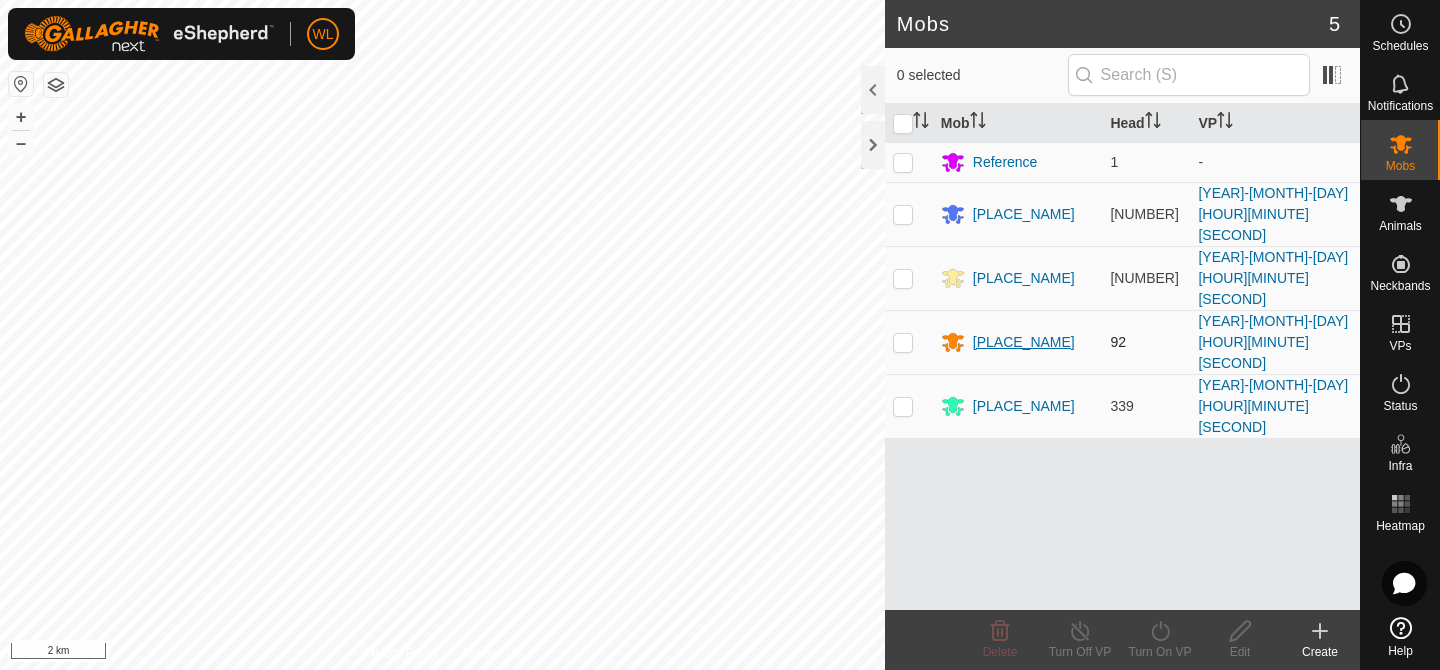 click on "[PLACE_NAME]" at bounding box center [1024, 342] 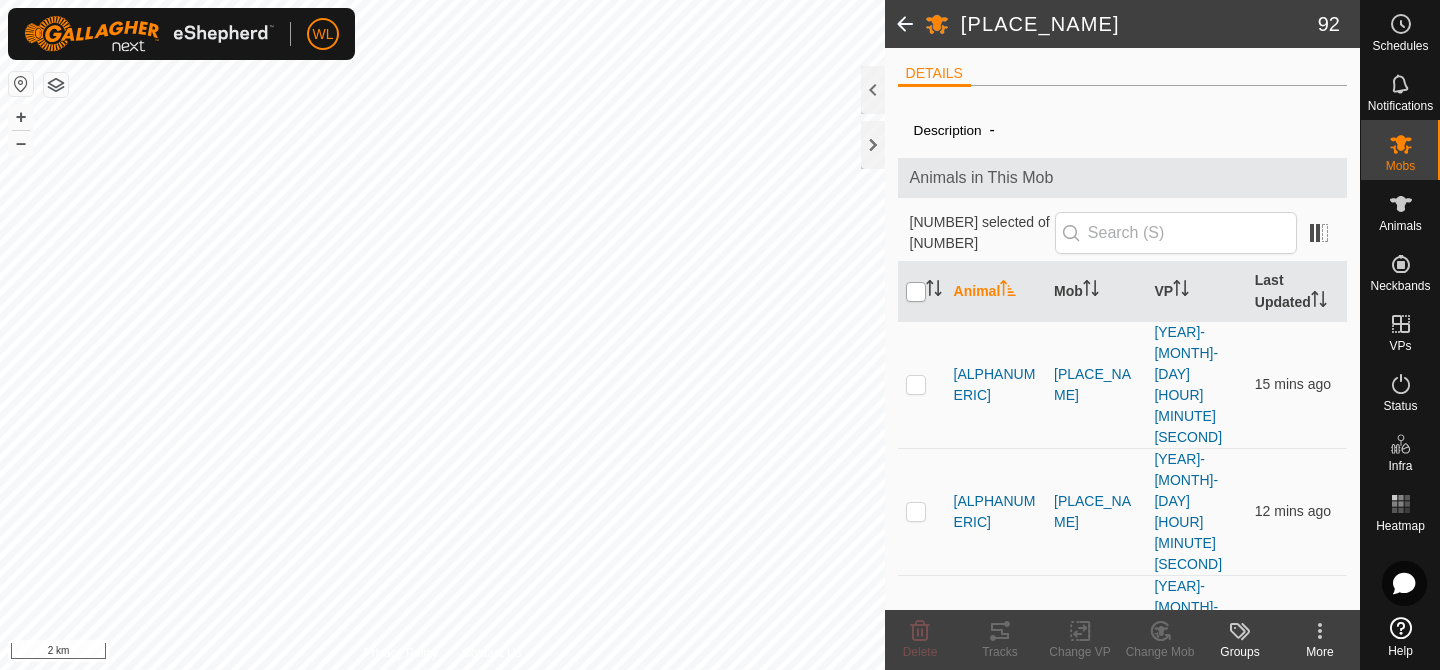 click at bounding box center [916, 292] 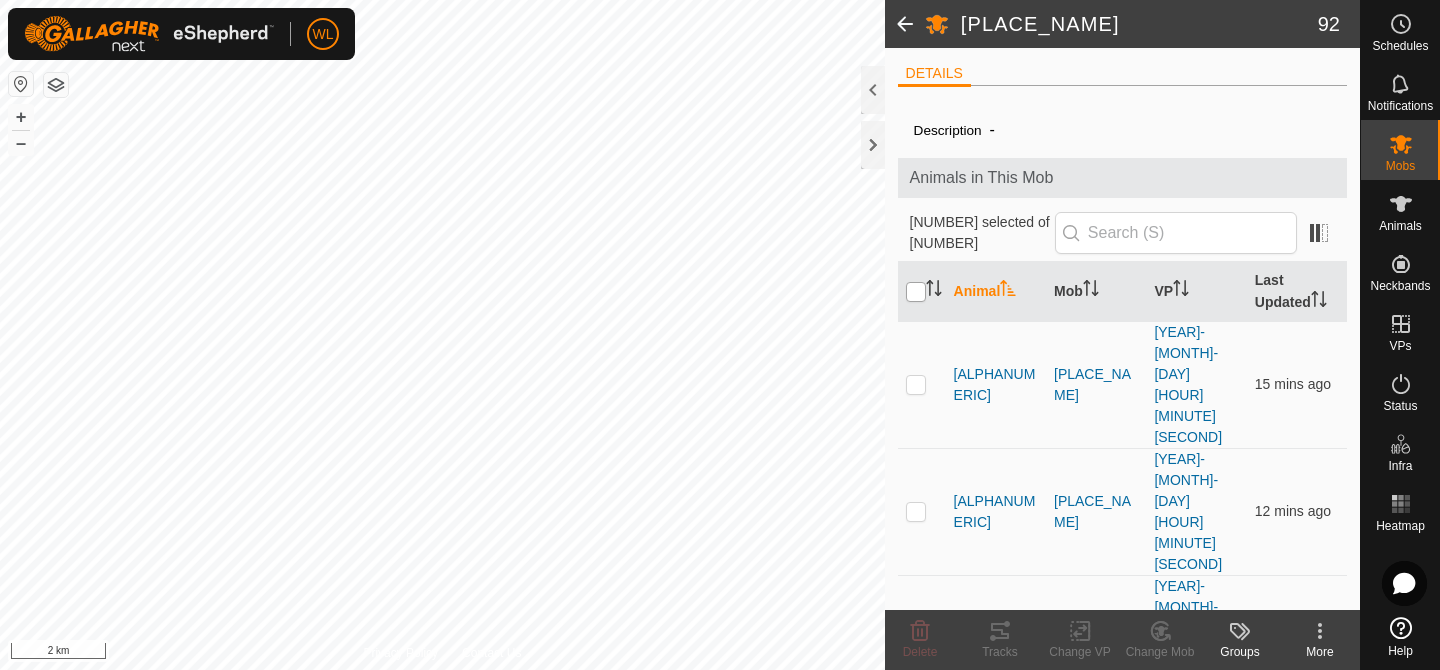 checkbox on "true" 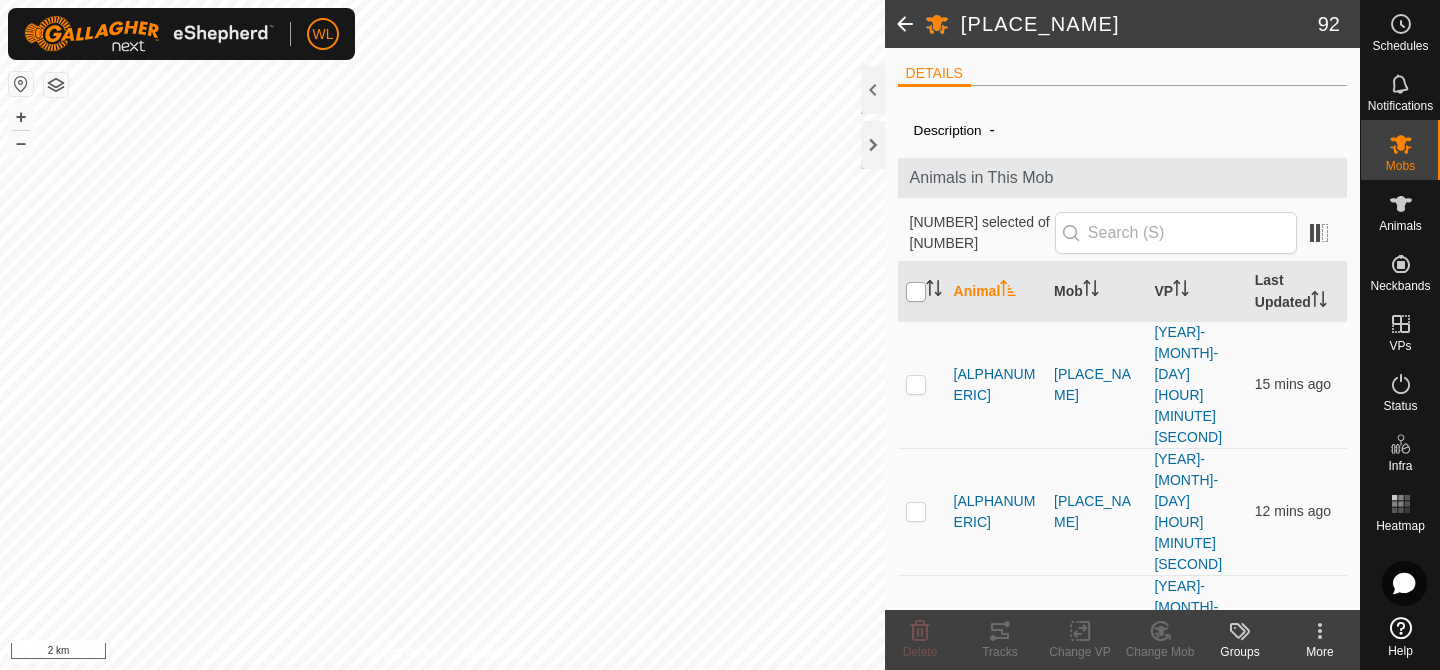 checkbox on "true" 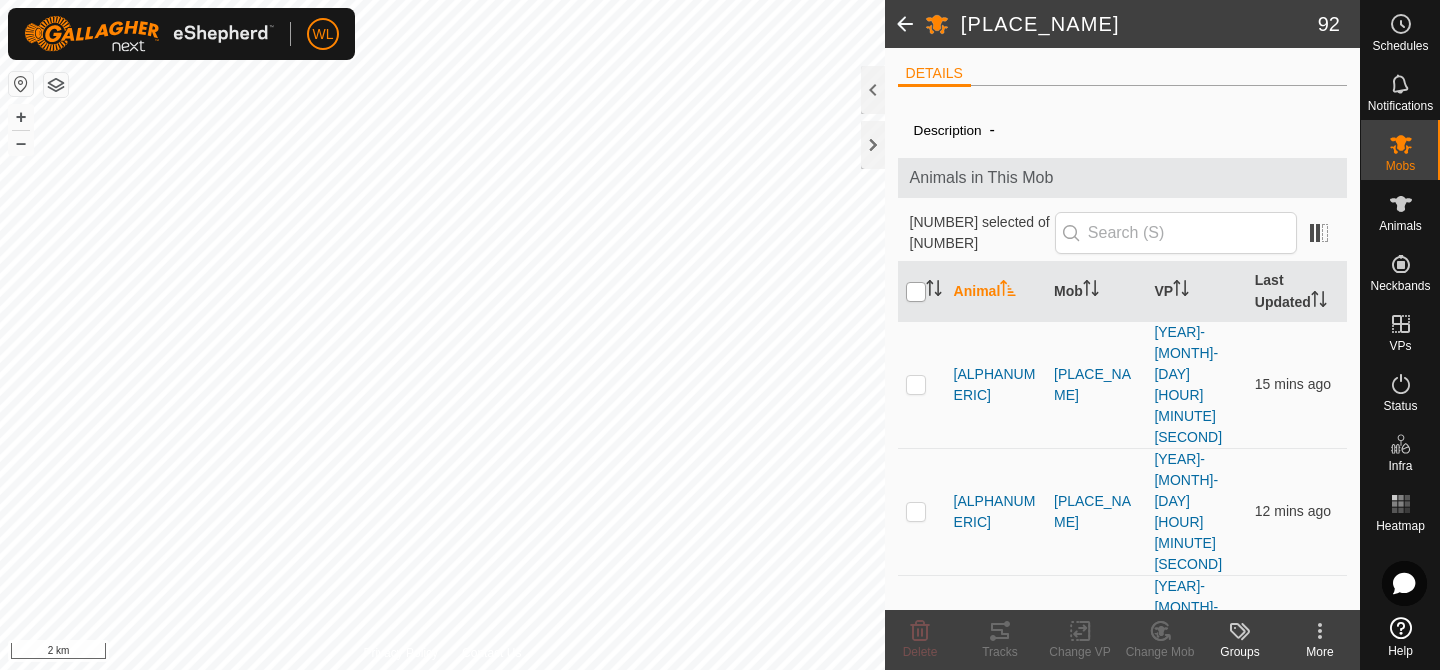 checkbox on "true" 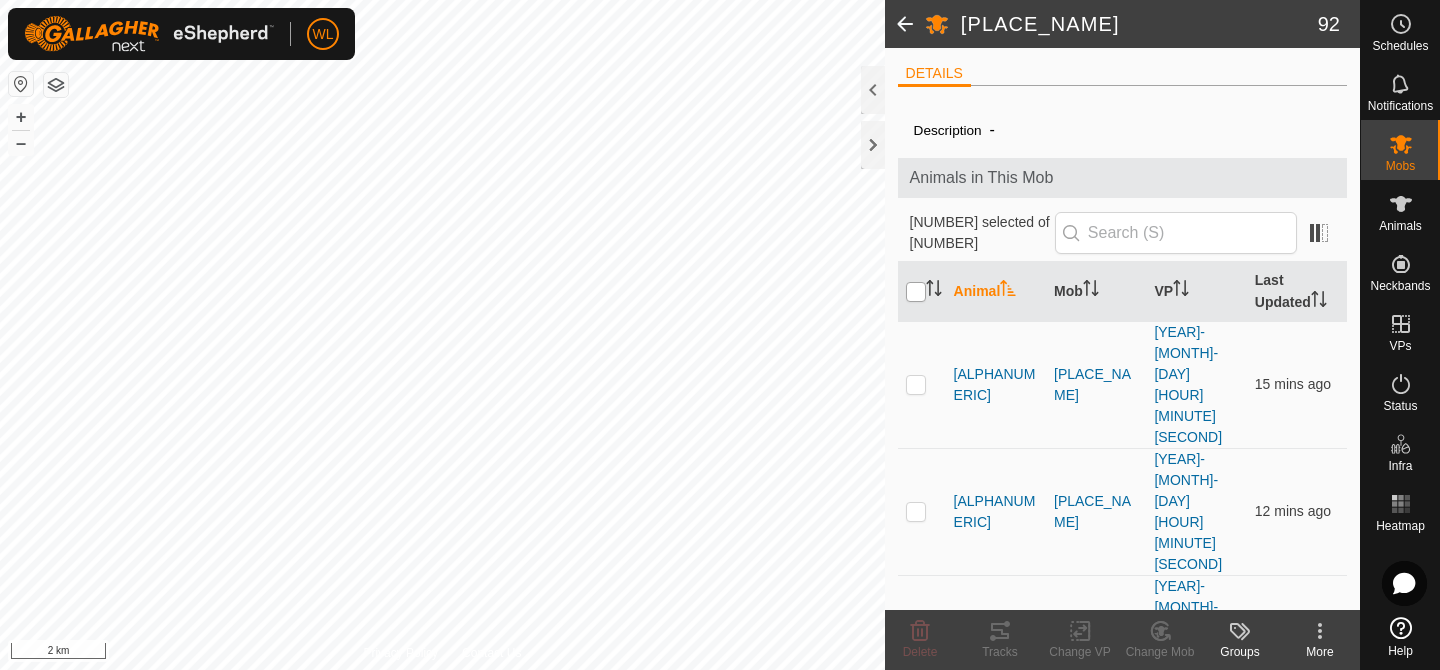 checkbox on "true" 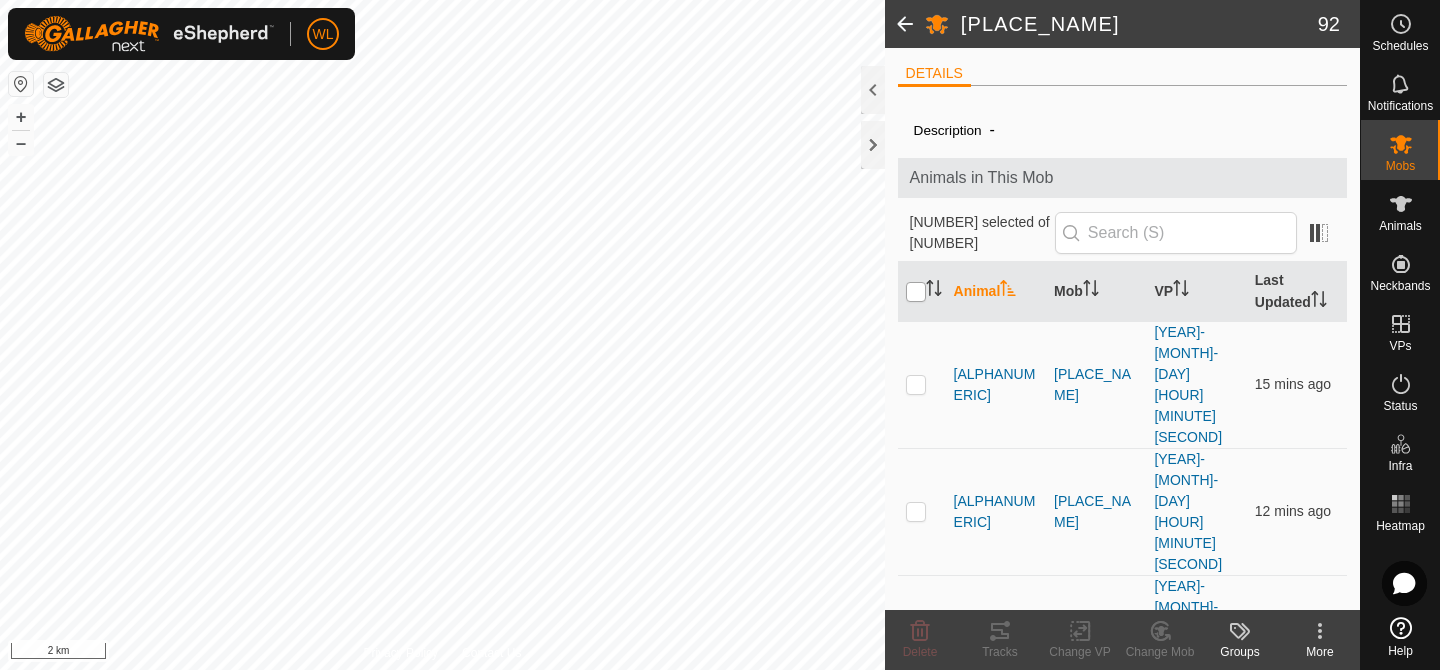 checkbox on "true" 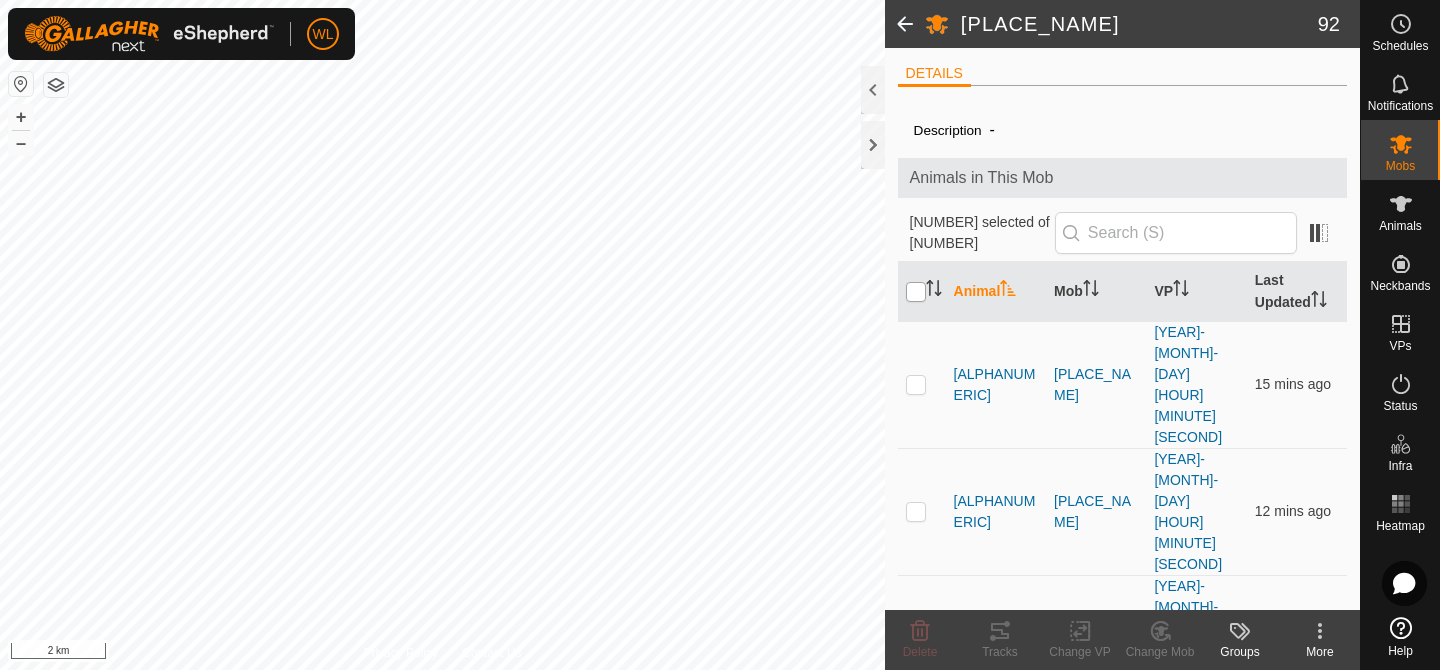 checkbox on "true" 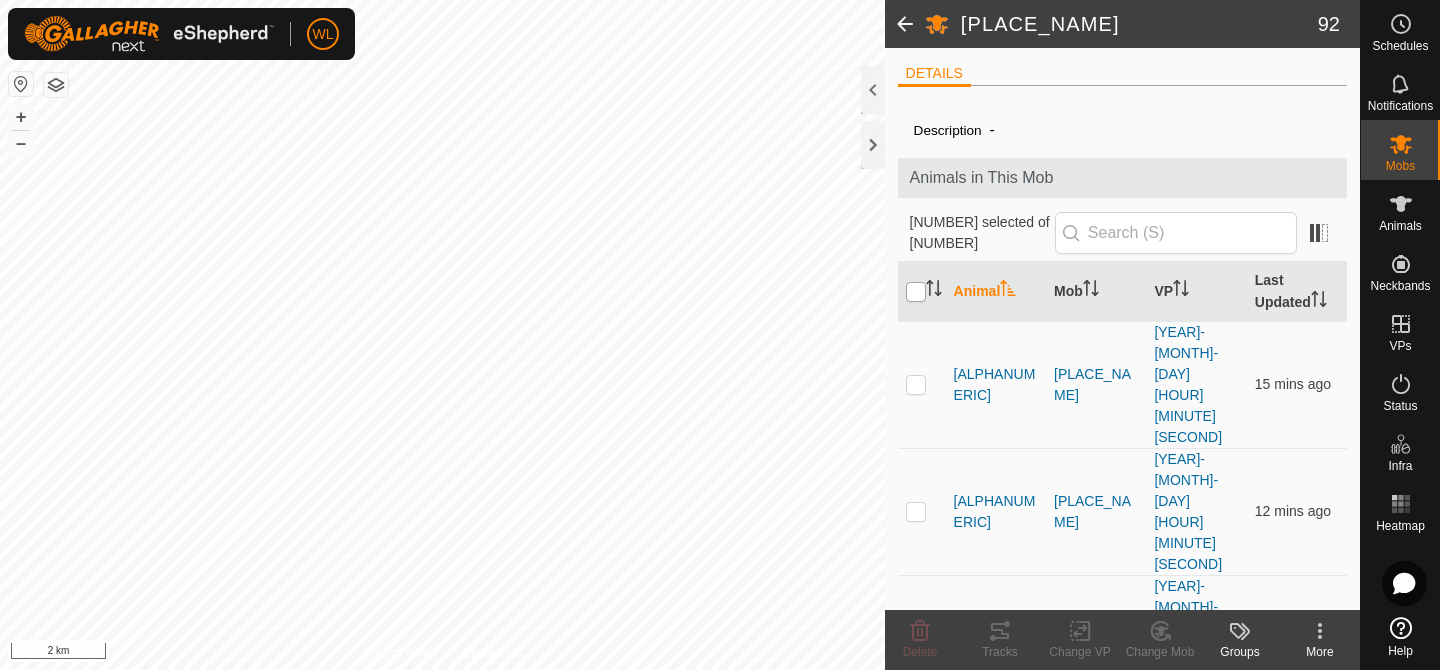 checkbox on "true" 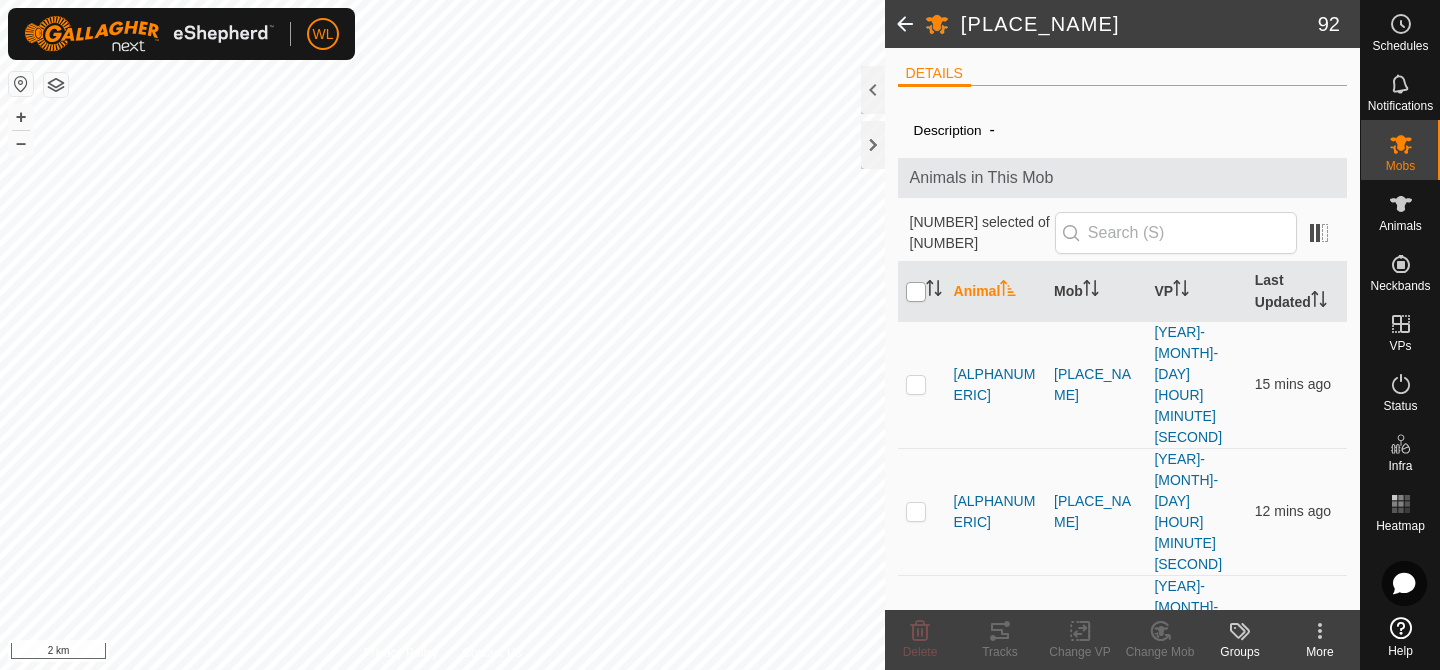 checkbox on "true" 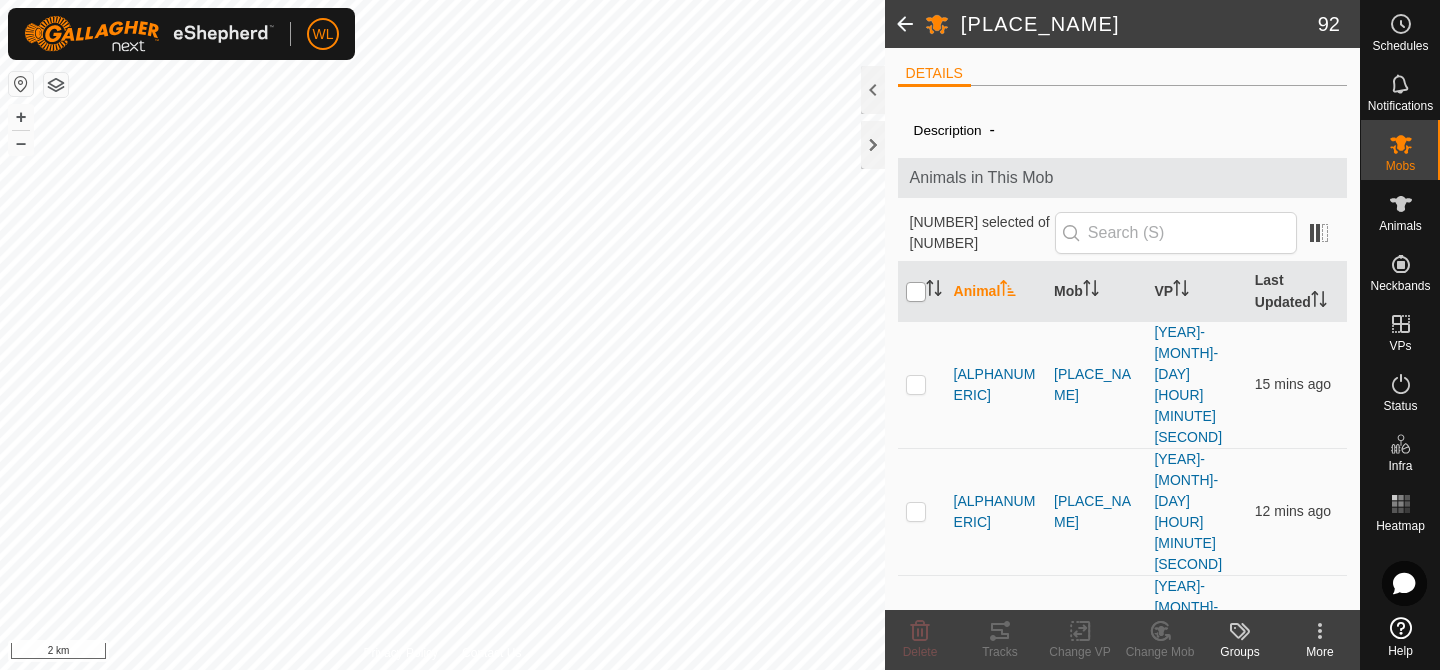 checkbox on "true" 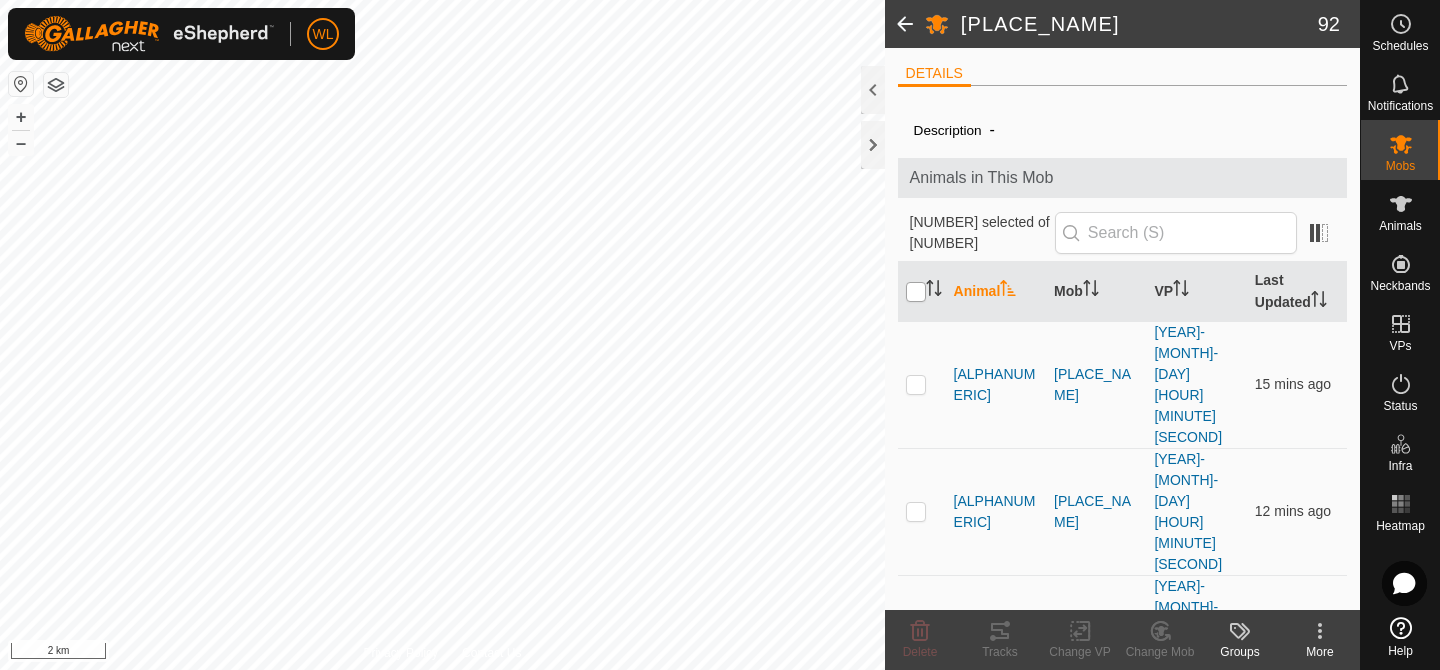 checkbox on "true" 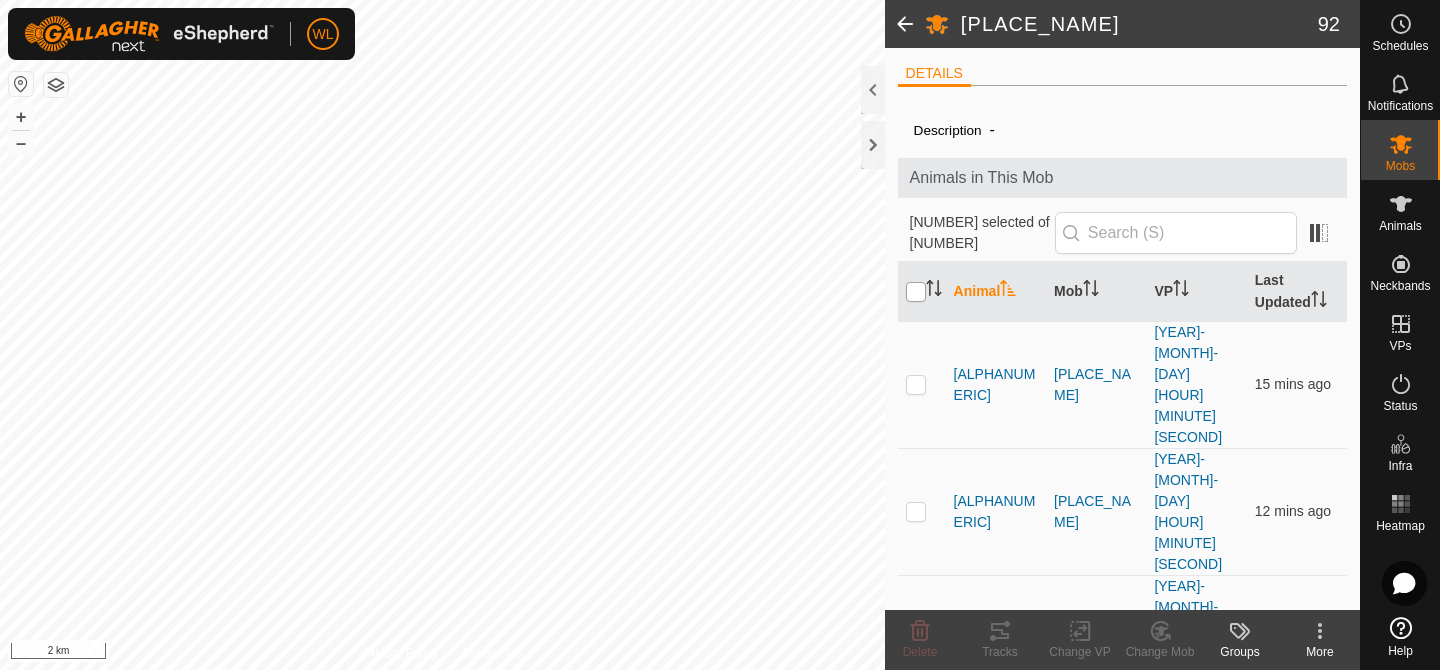 checkbox on "true" 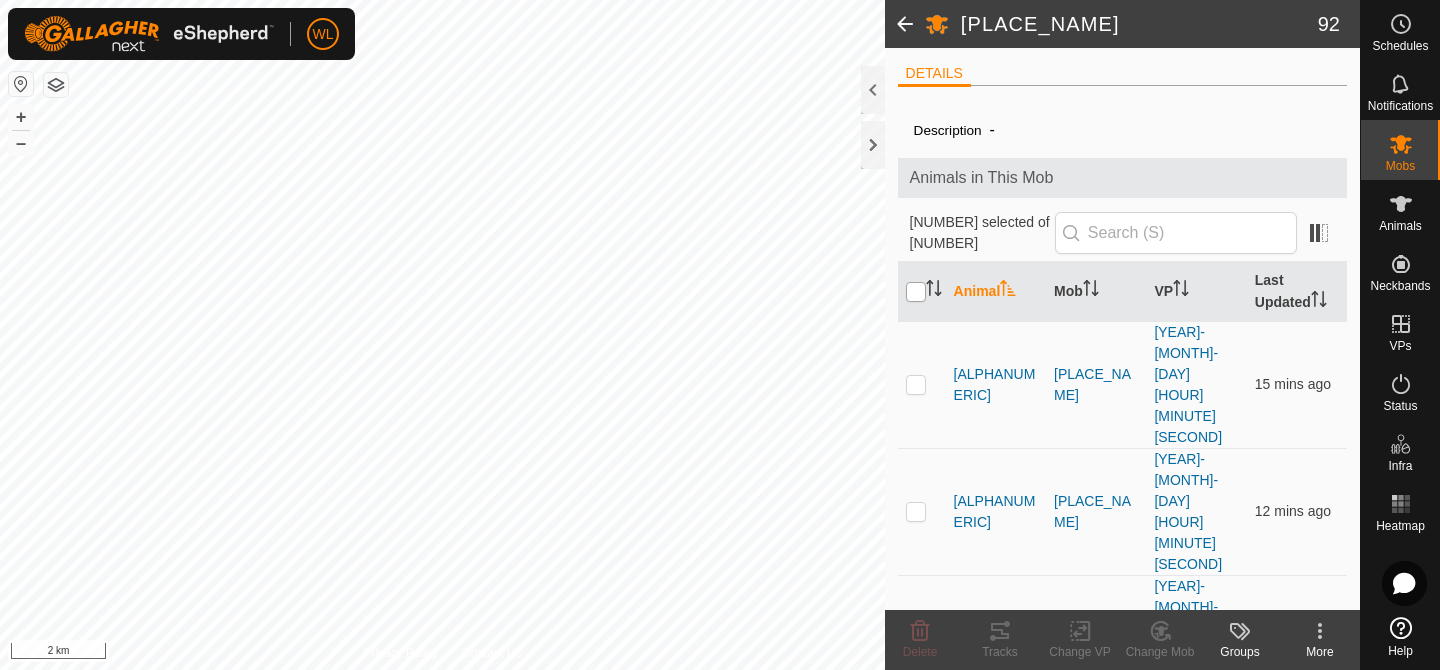checkbox on "true" 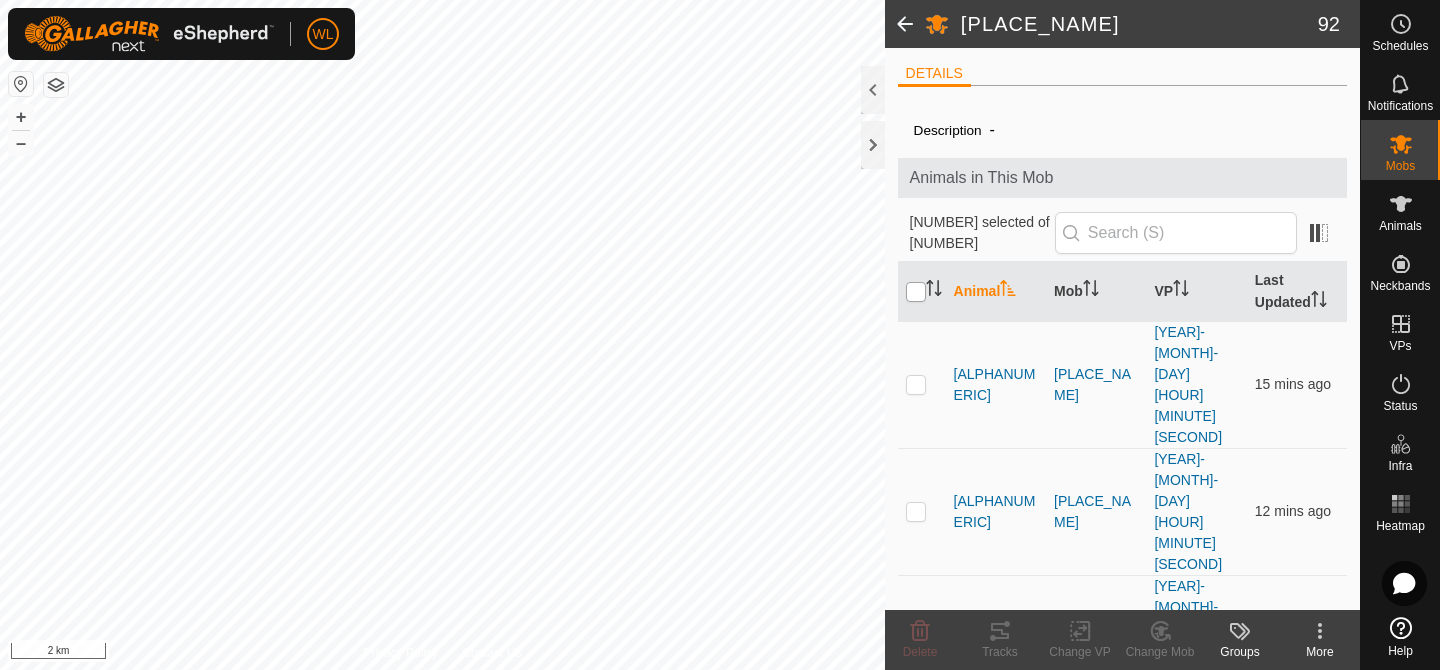 checkbox on "true" 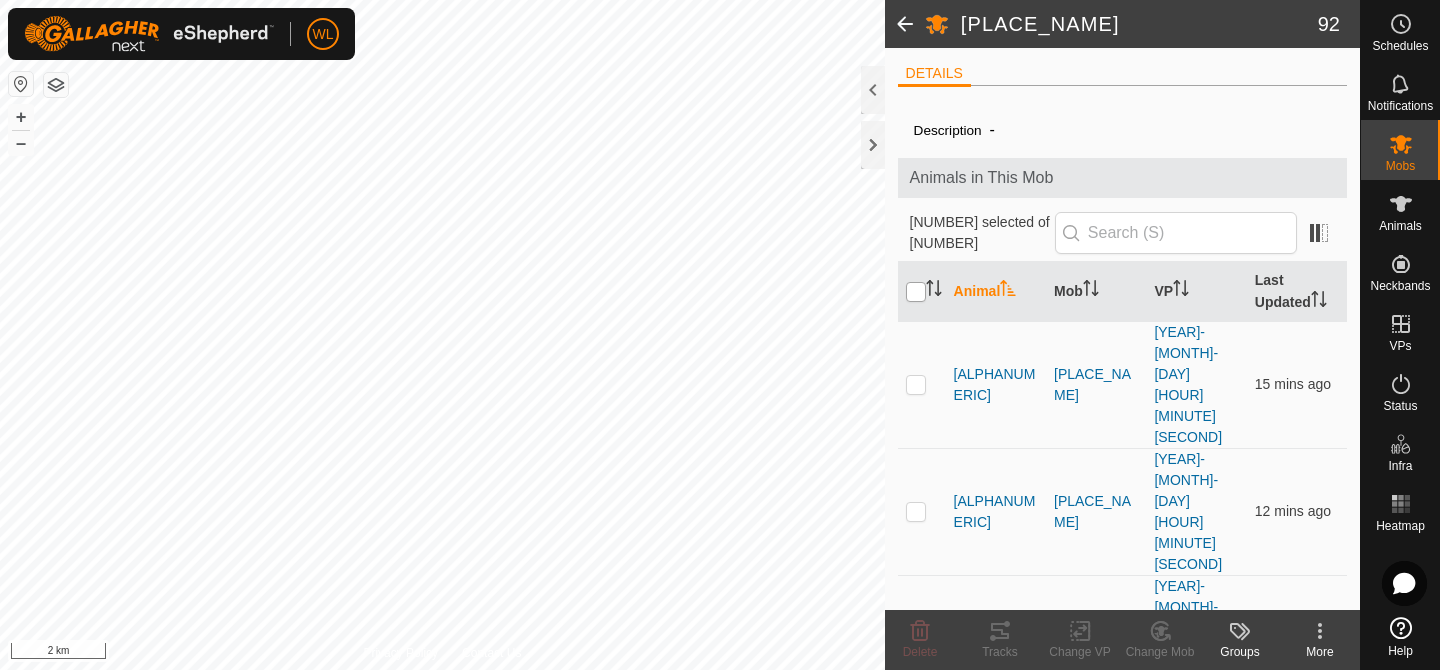 checkbox on "true" 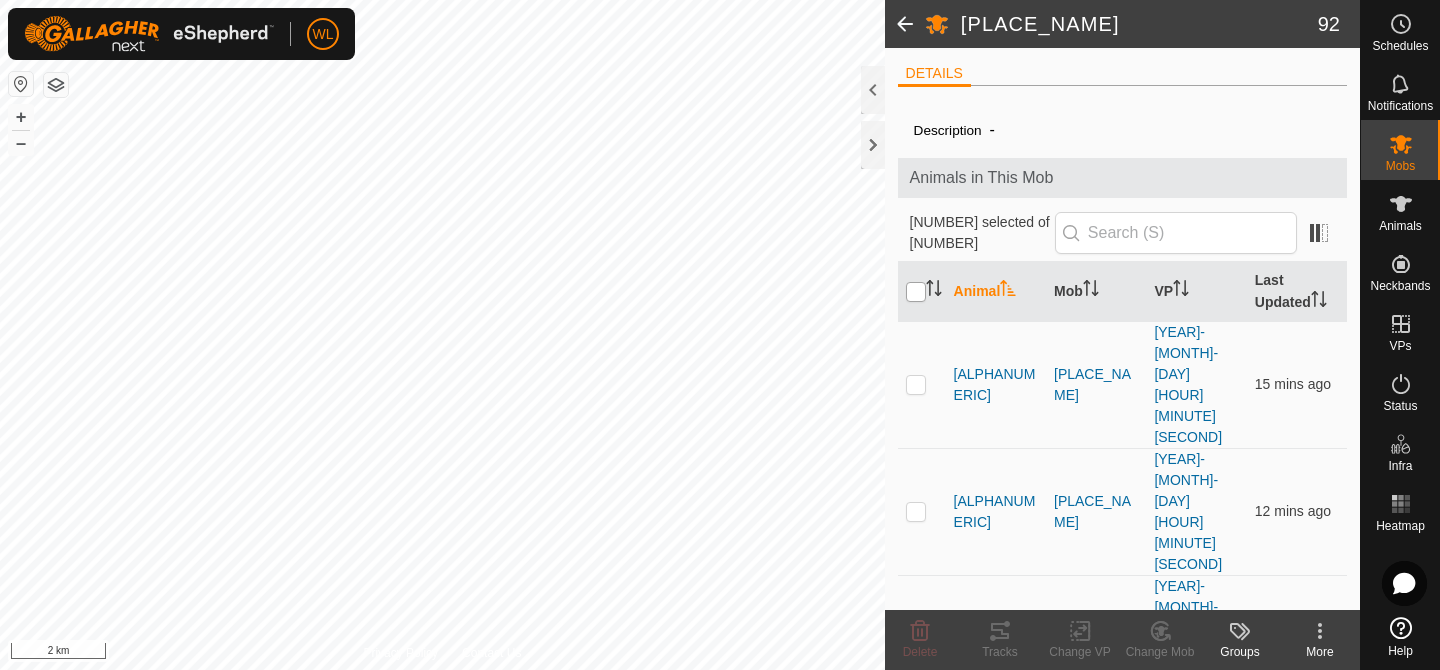 checkbox on "true" 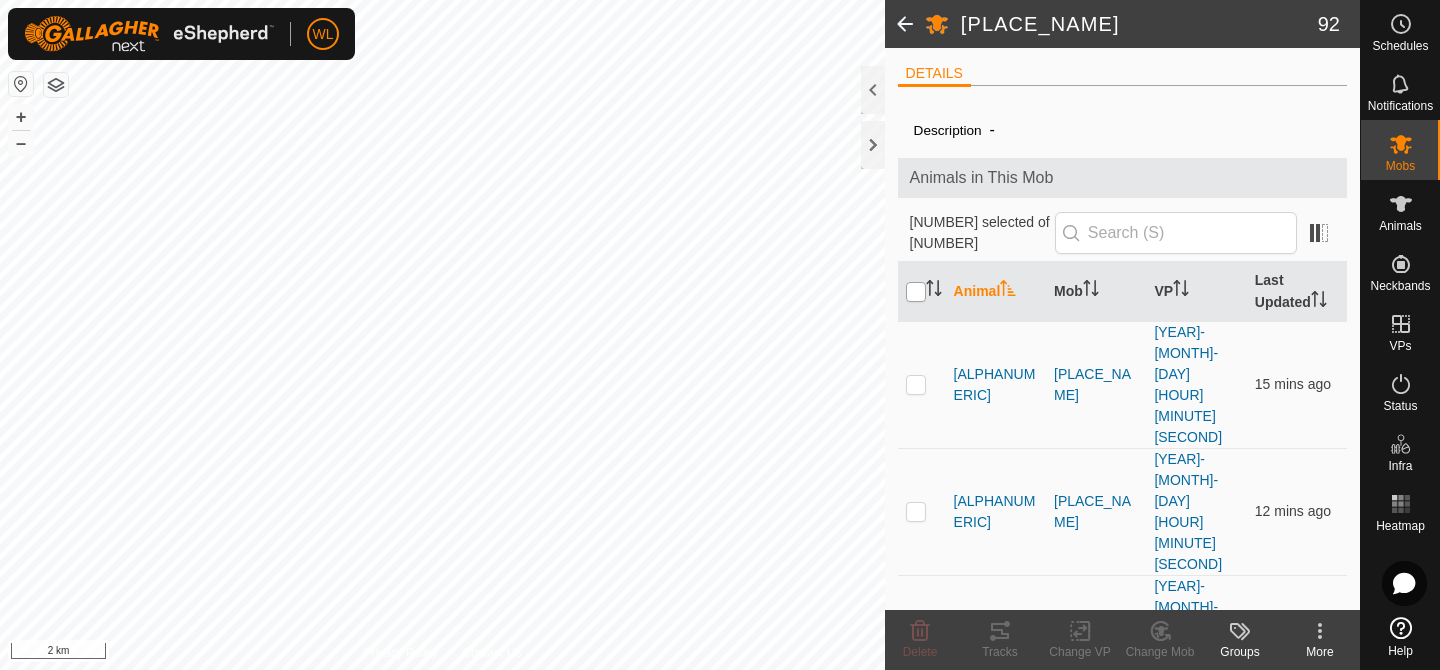checkbox on "true" 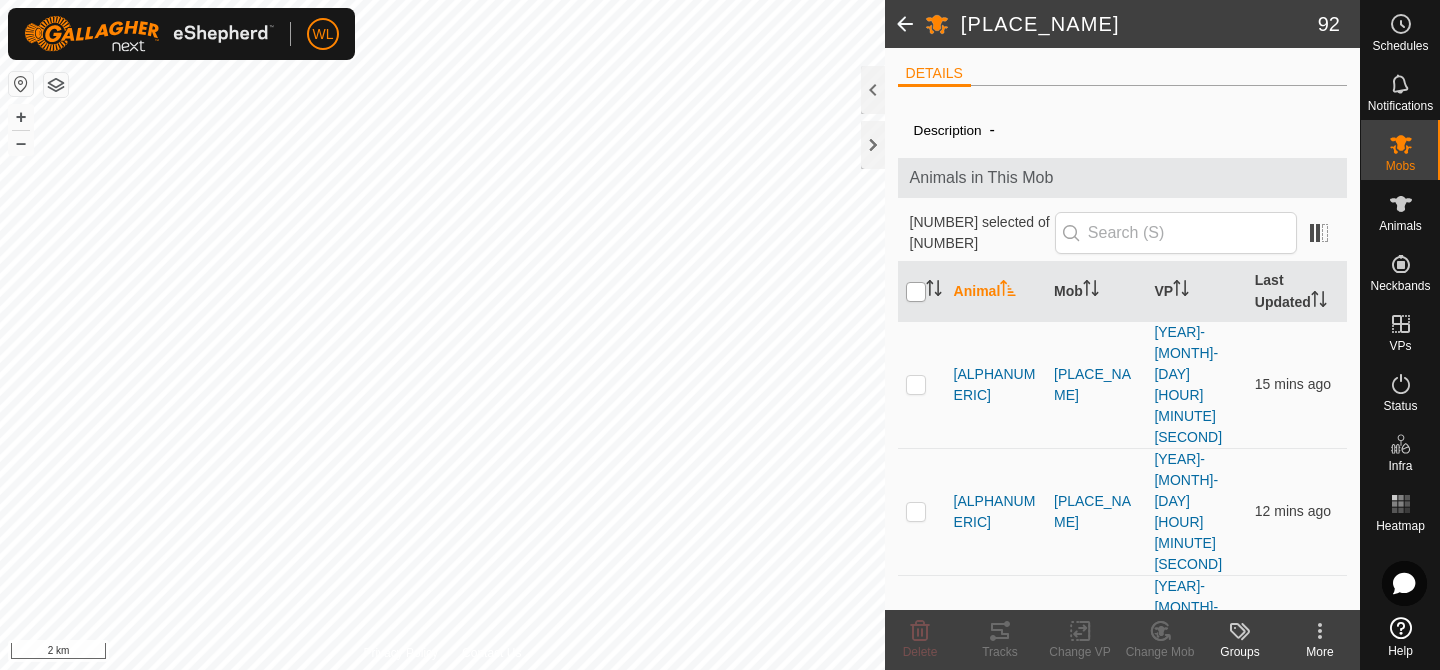checkbox on "true" 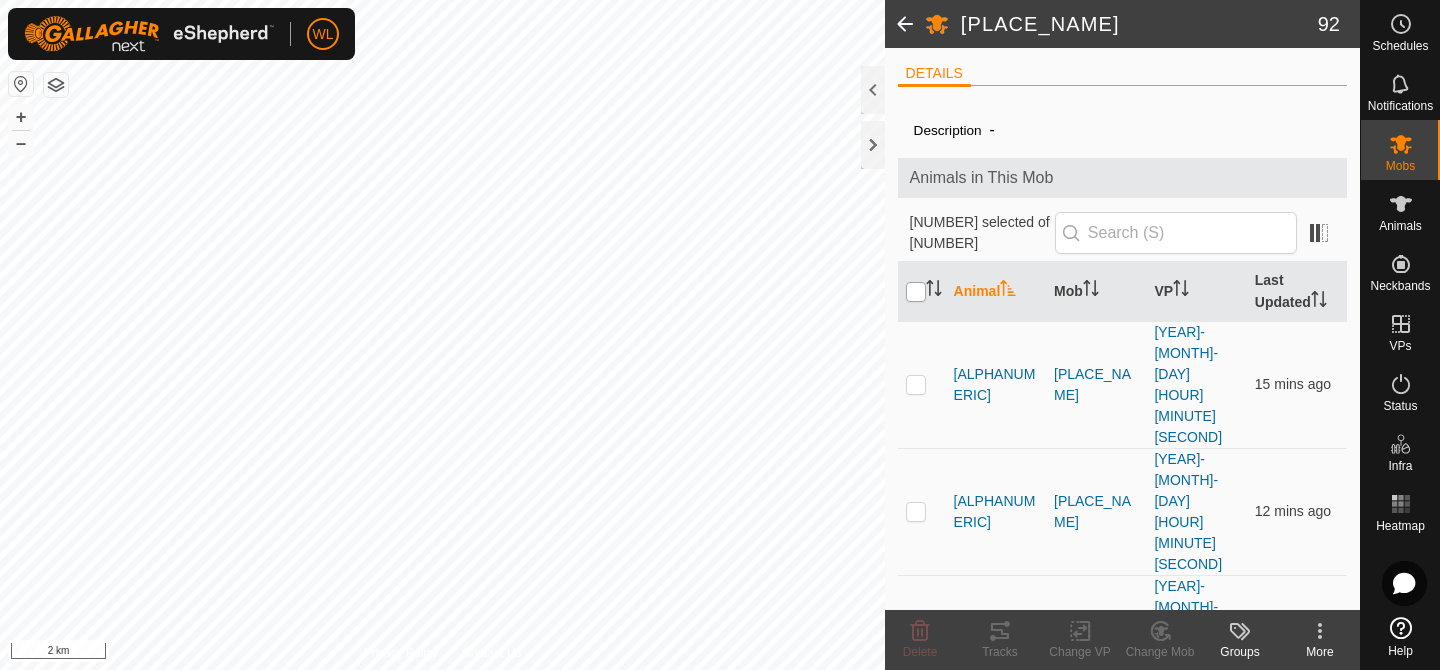 checkbox on "true" 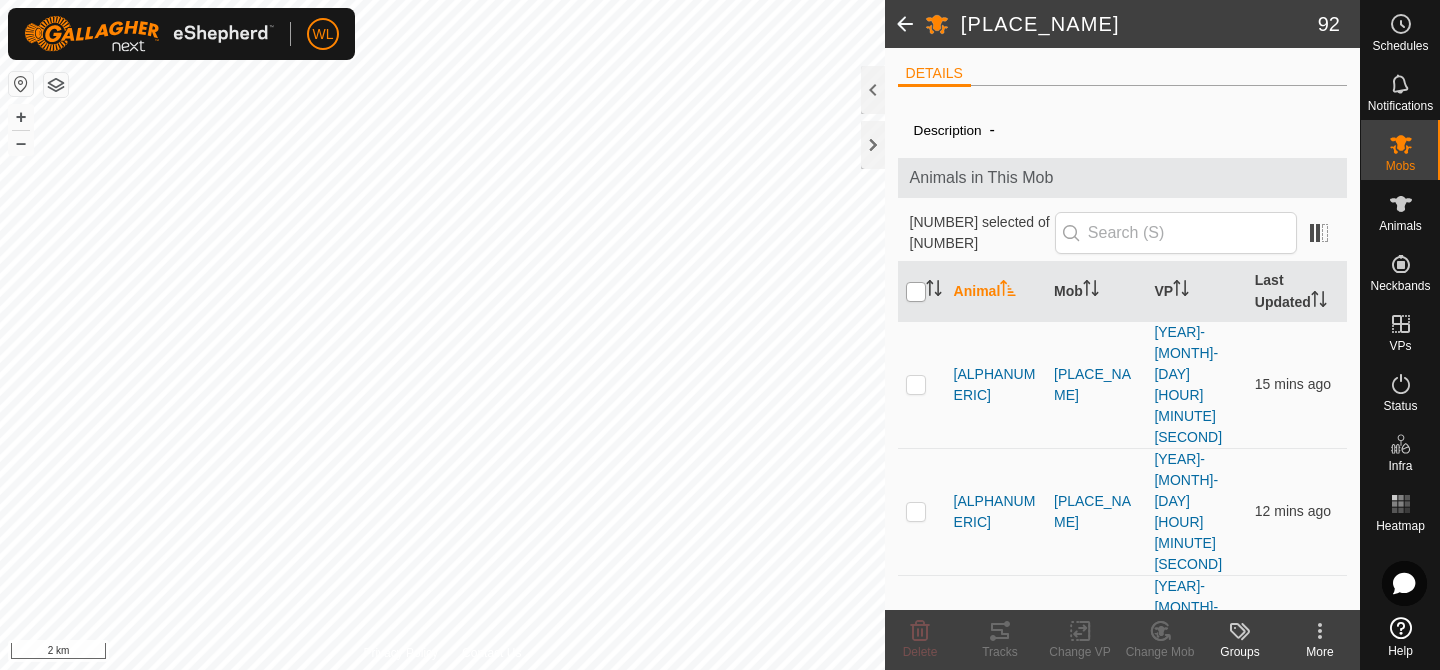 checkbox on "true" 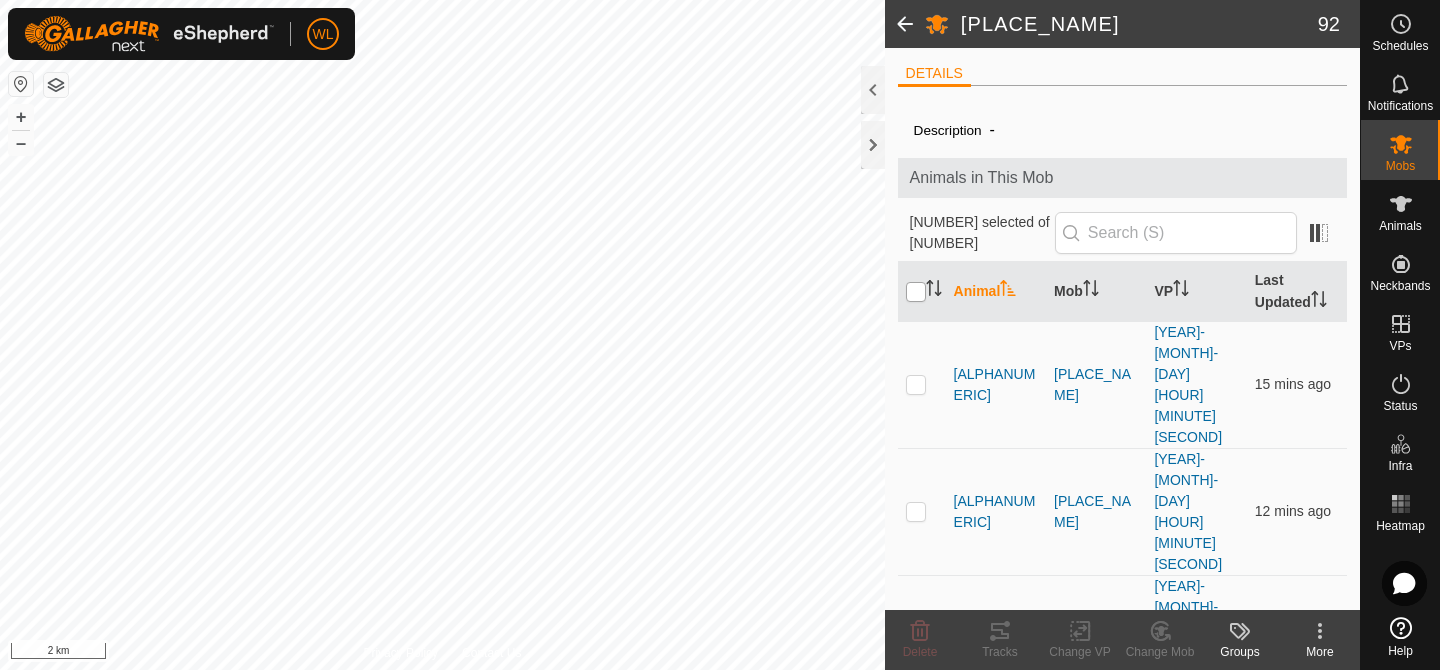 checkbox on "true" 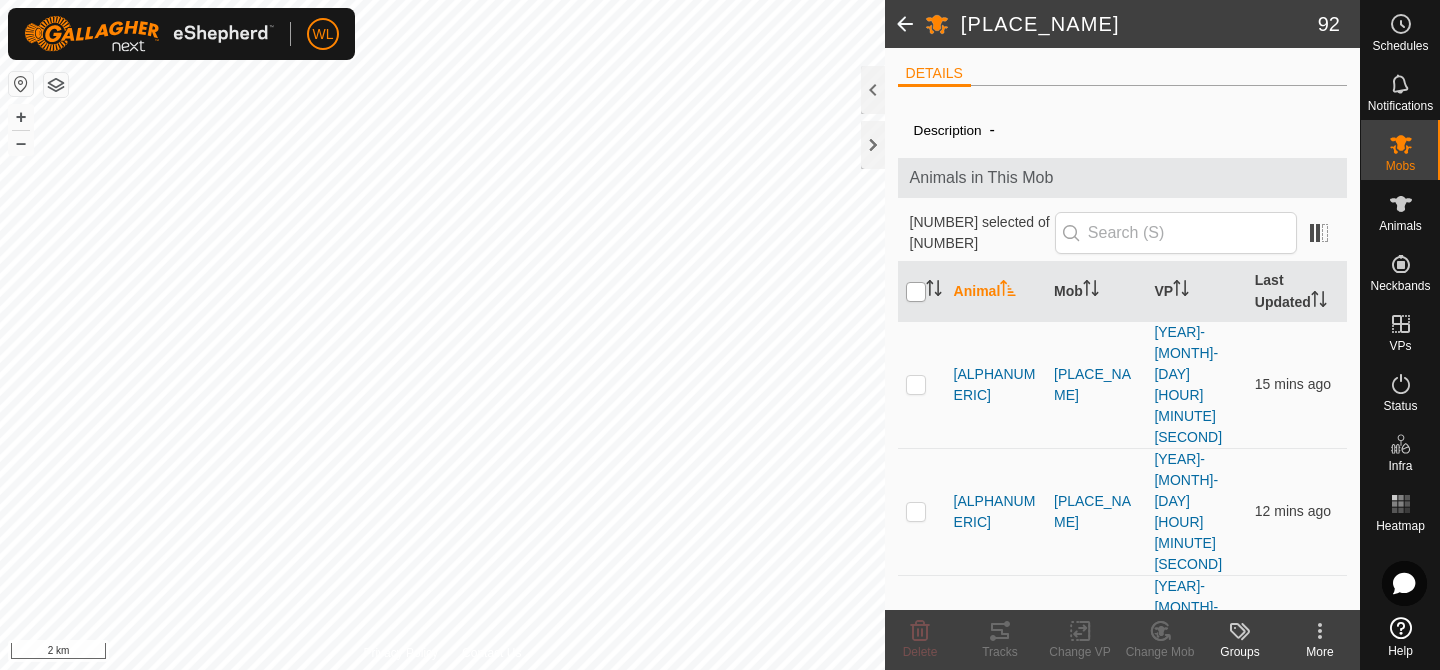 checkbox on "true" 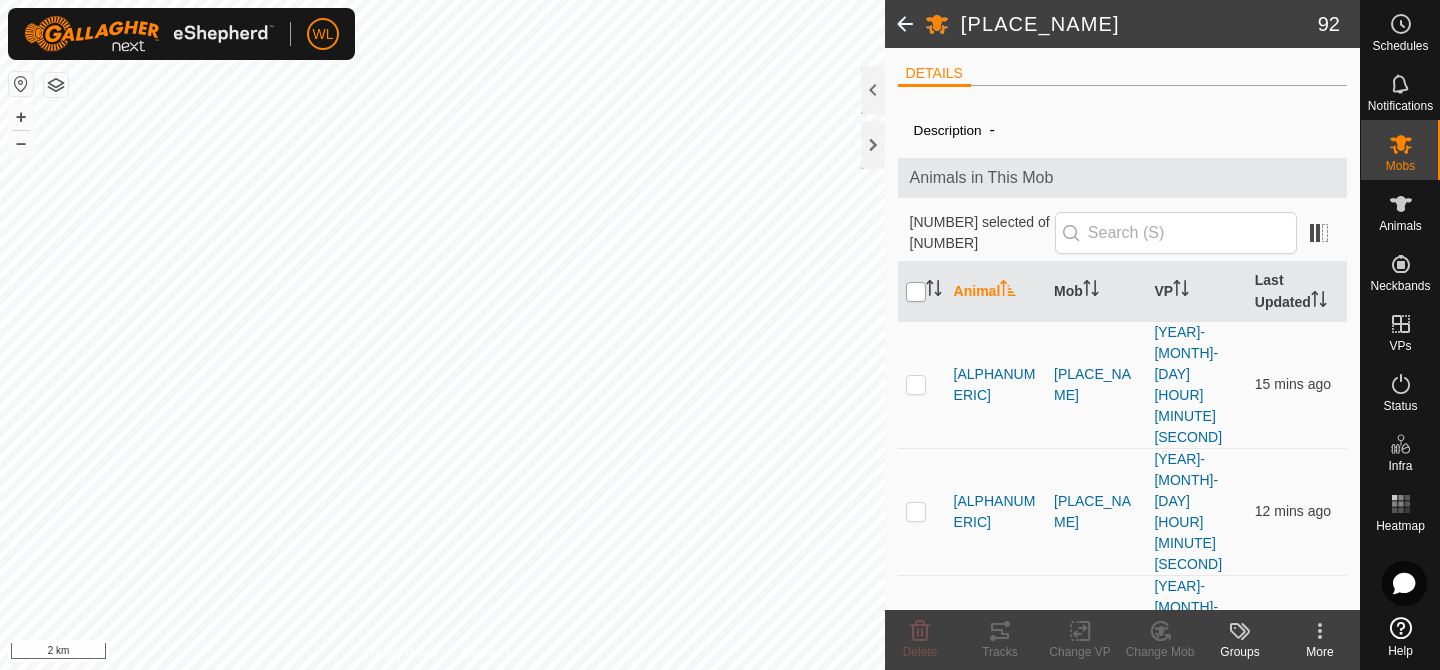 checkbox on "true" 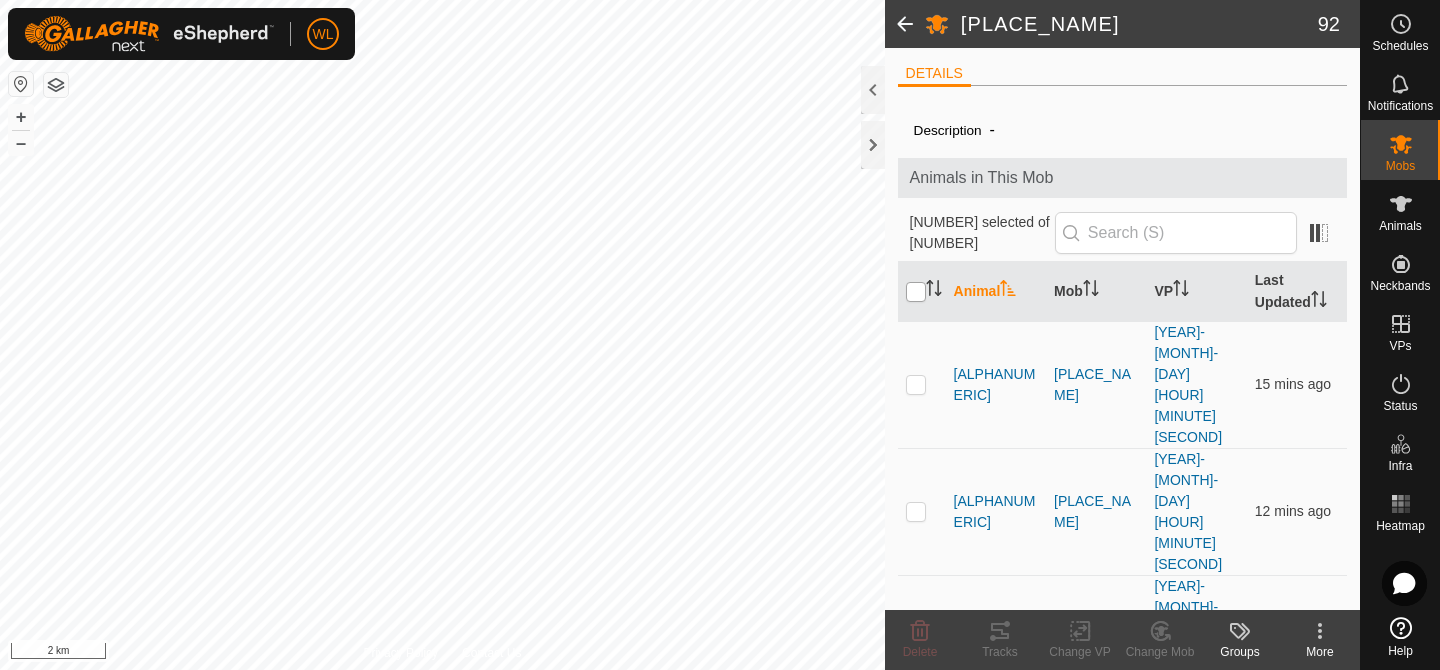 checkbox on "true" 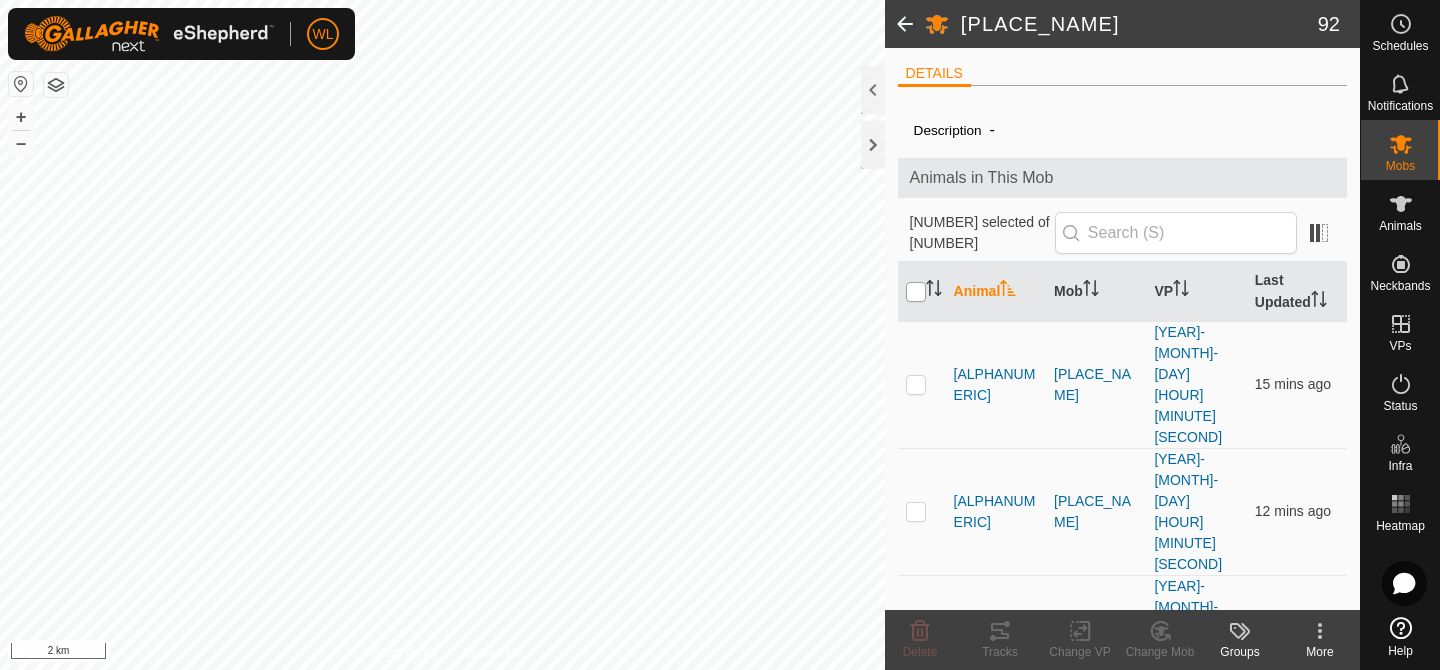 checkbox on "true" 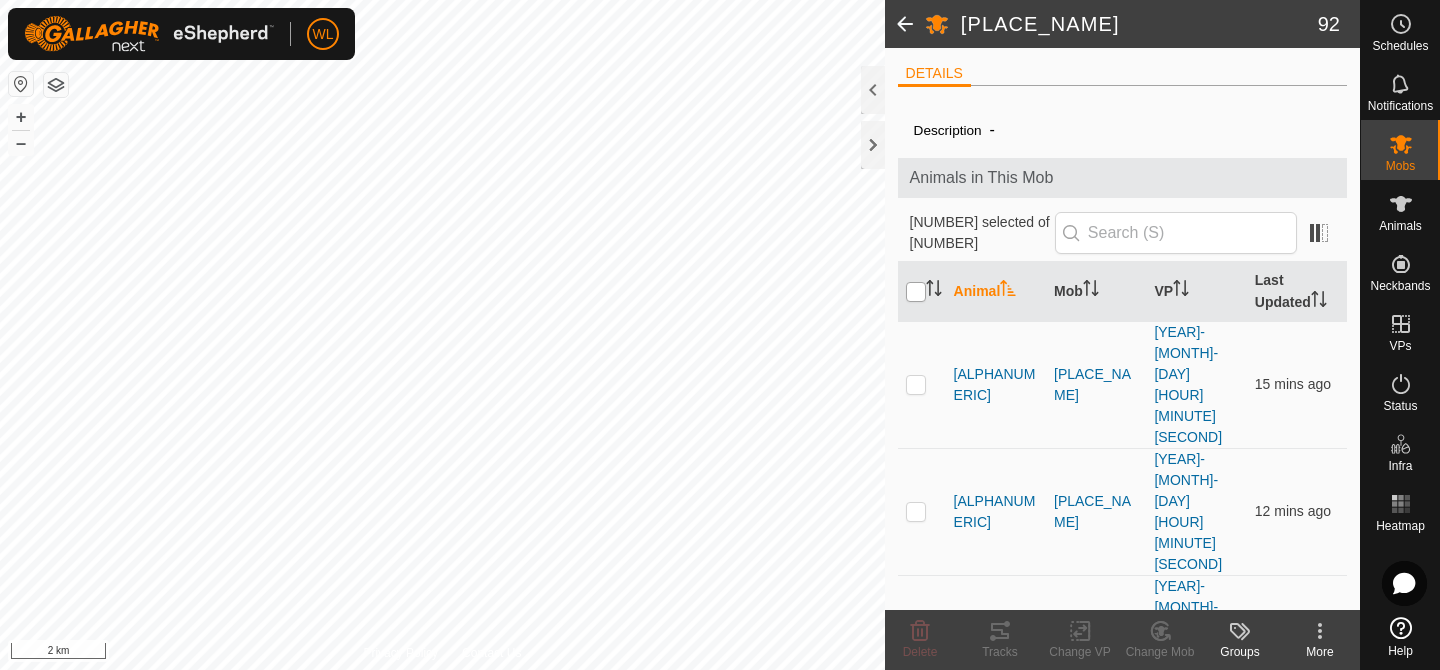 checkbox on "true" 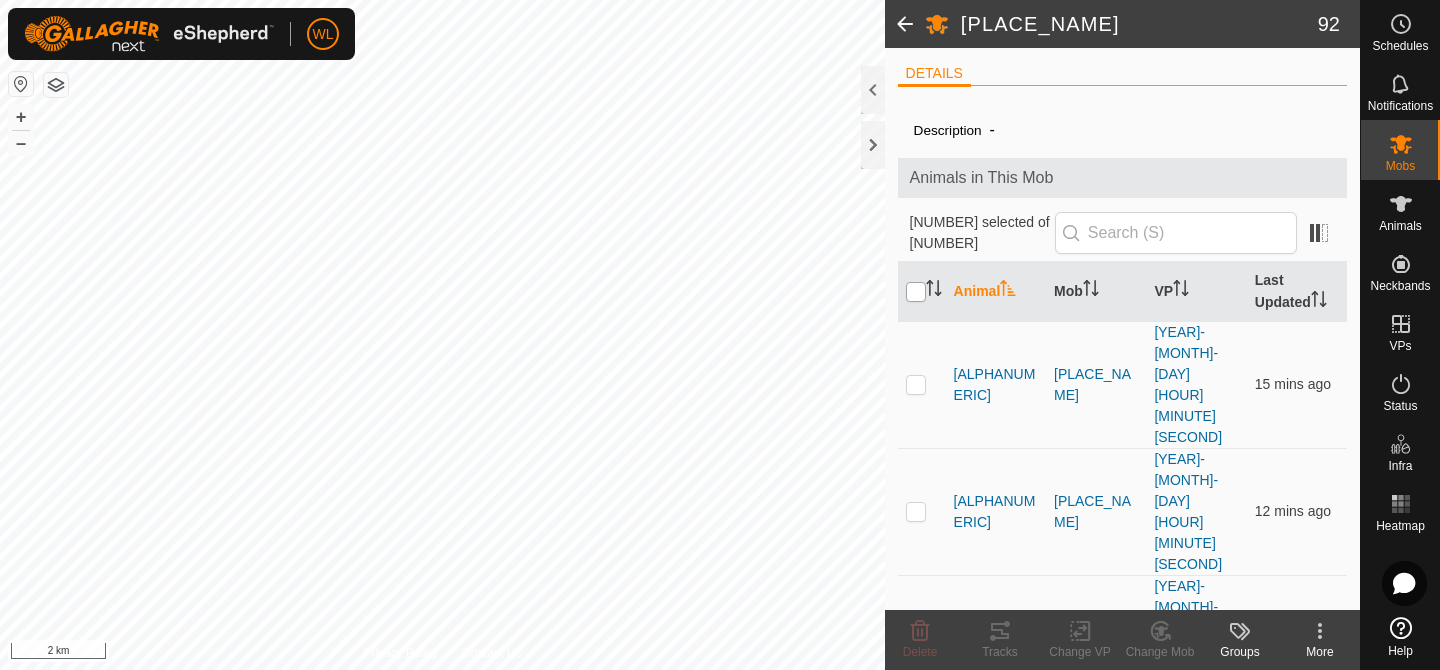 checkbox on "true" 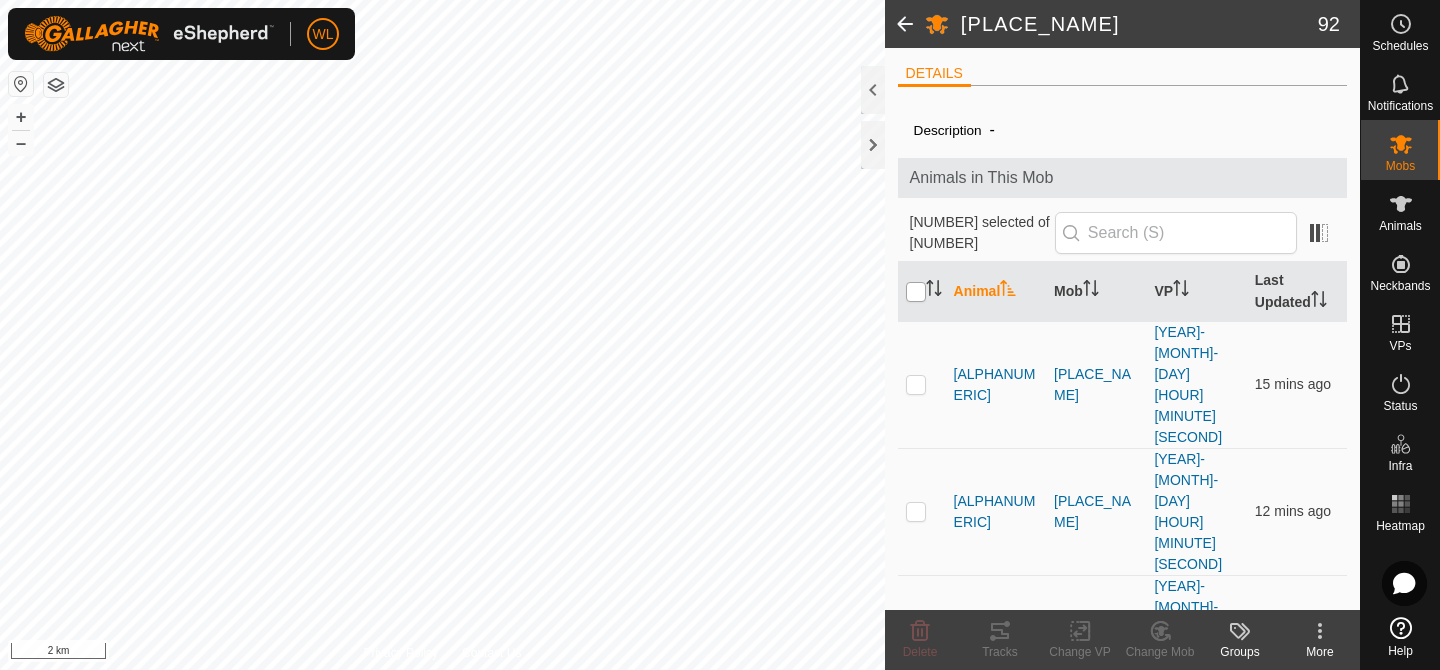 checkbox on "true" 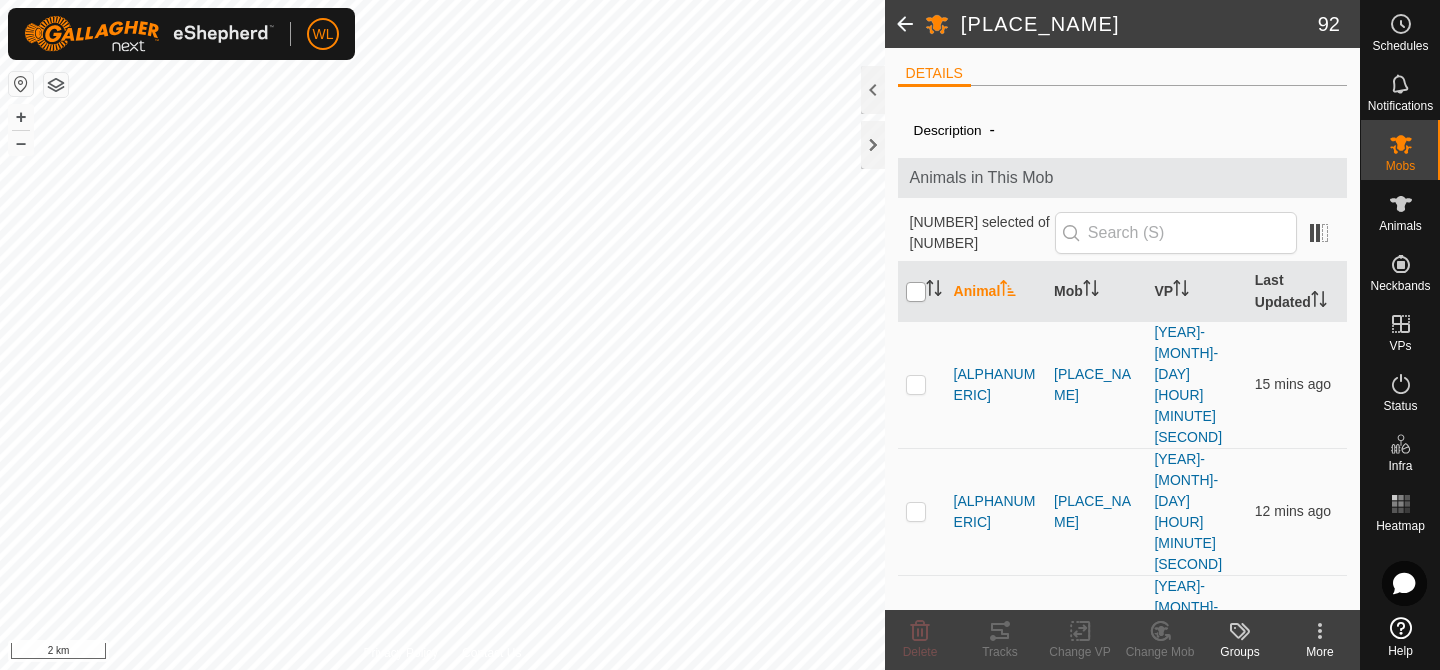 checkbox on "true" 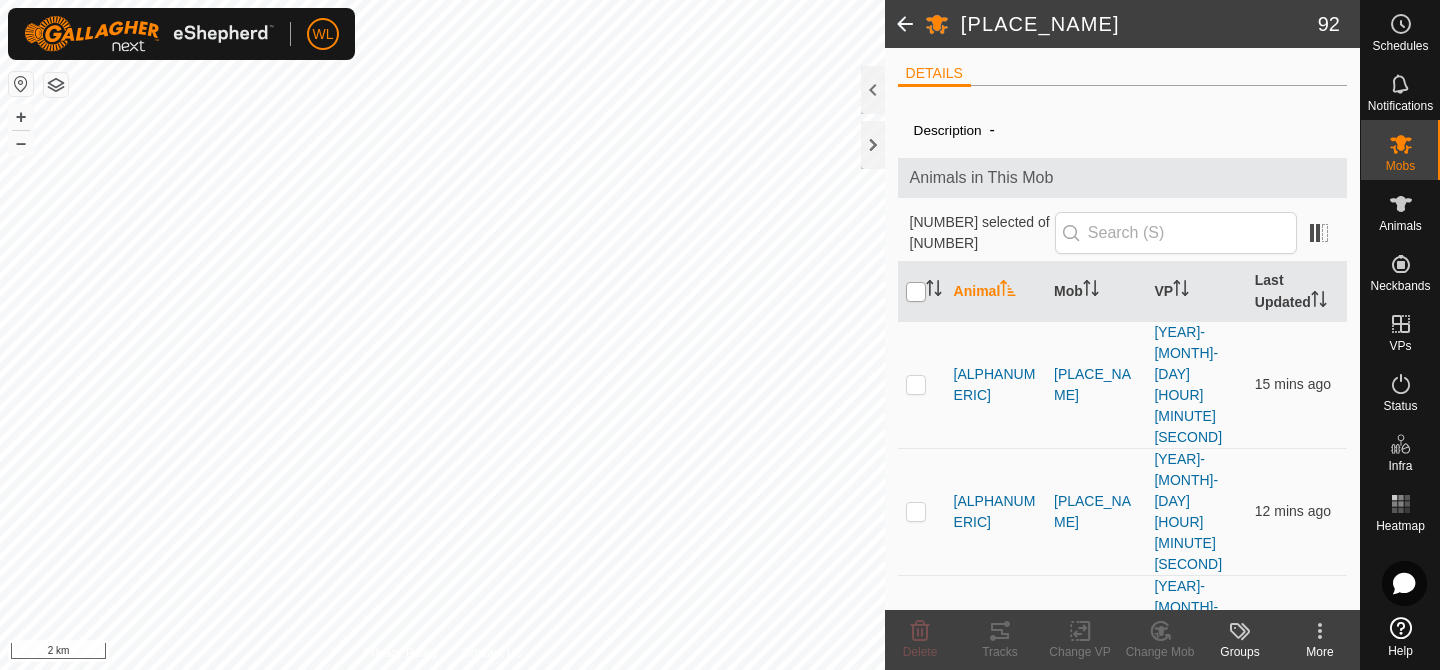 checkbox on "true" 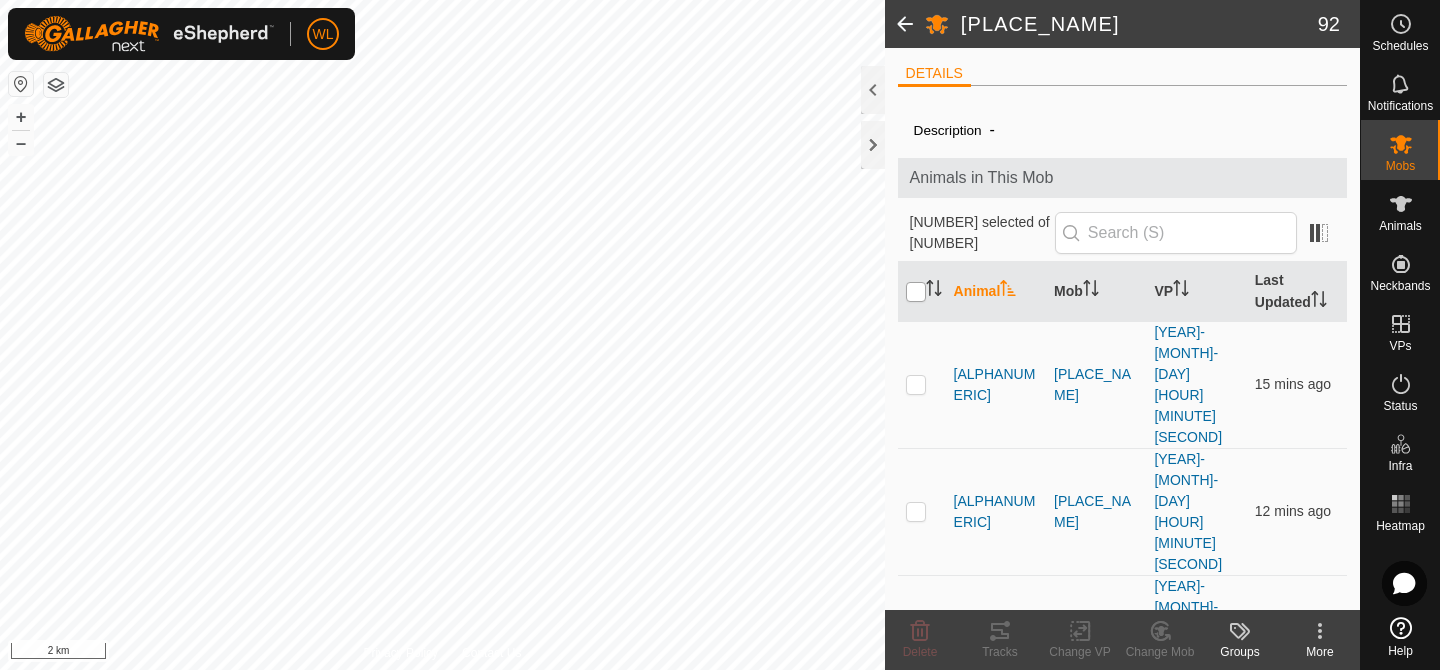 checkbox on "true" 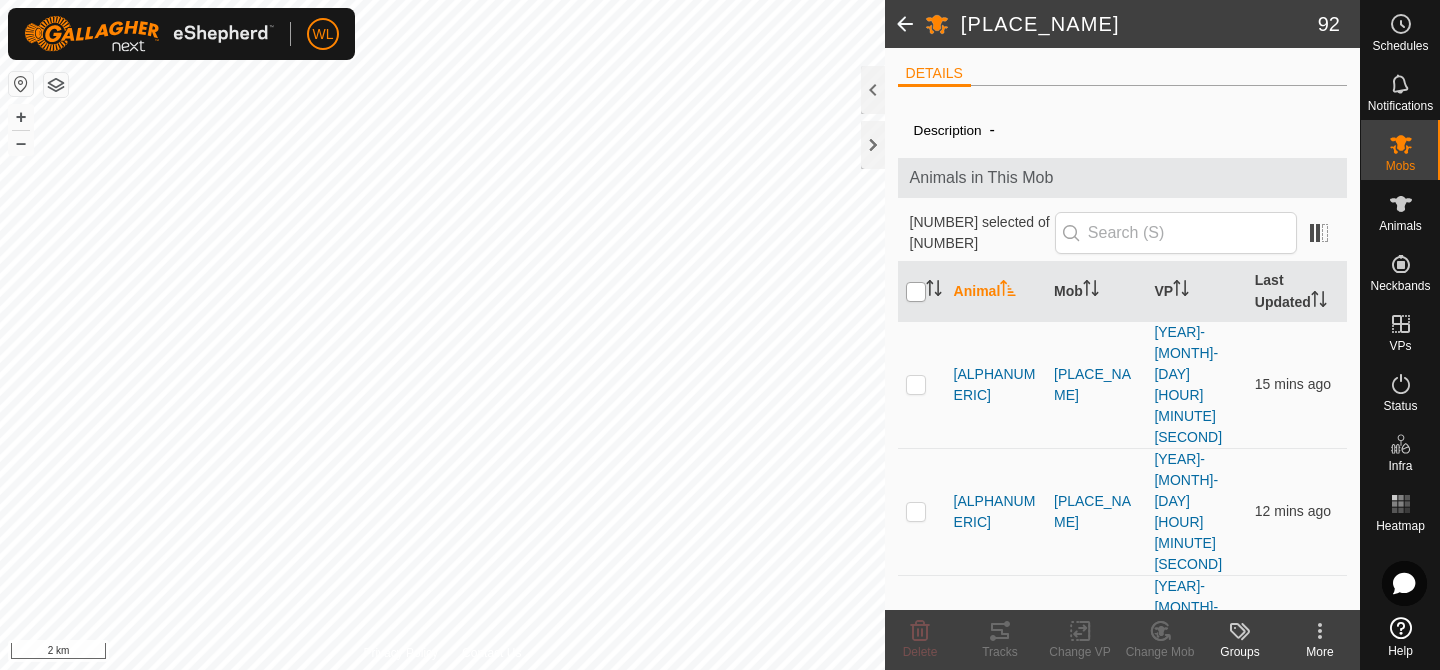 checkbox on "true" 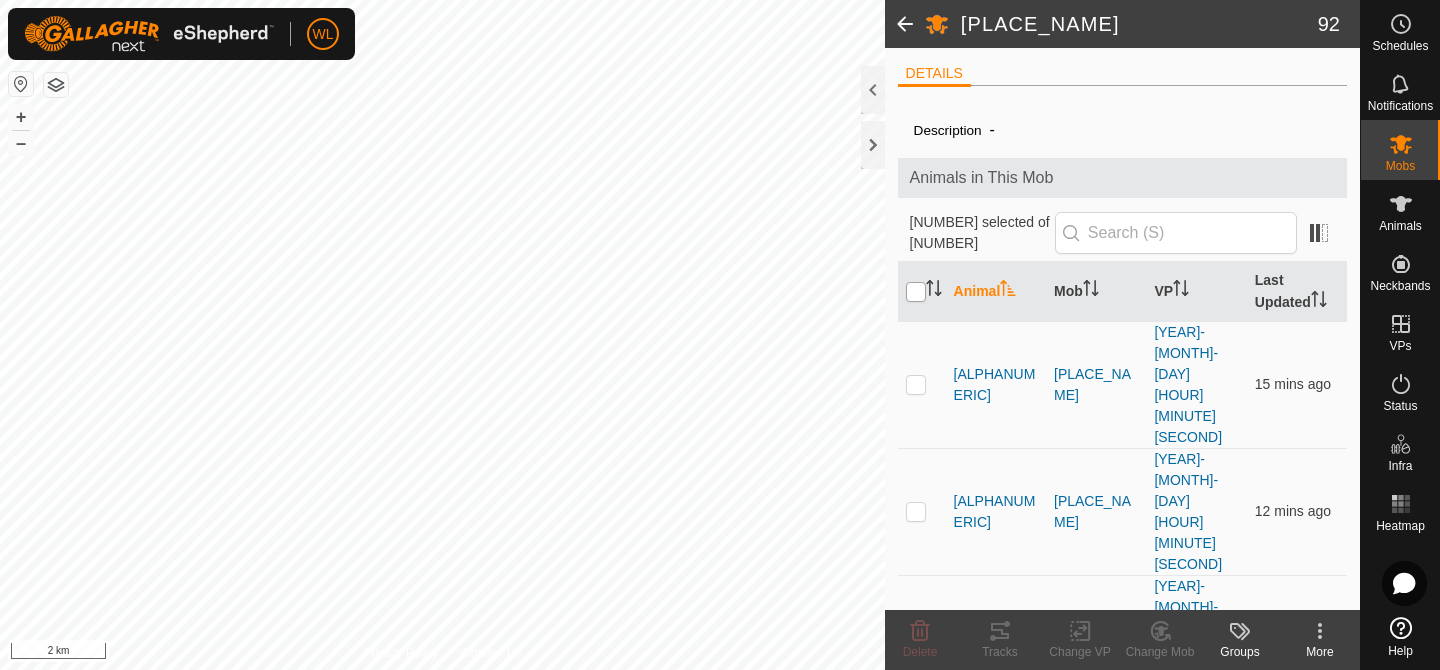 checkbox on "true" 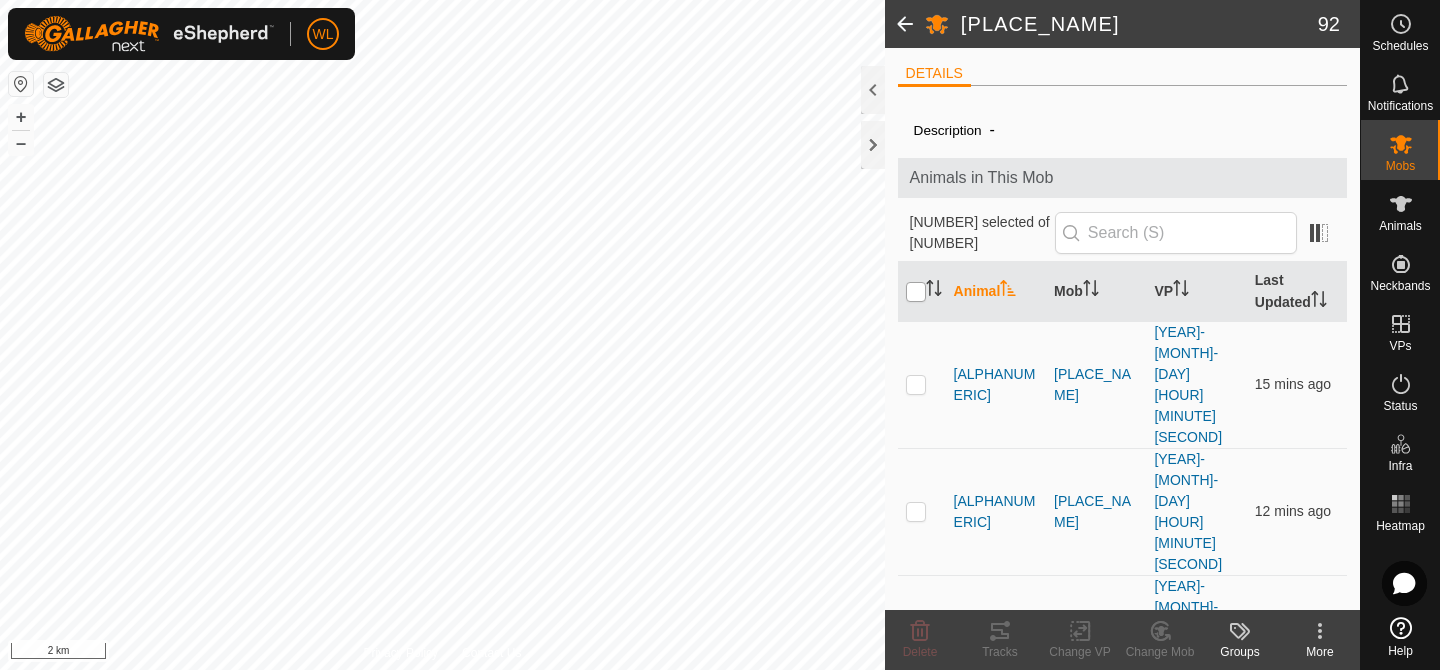 checkbox on "true" 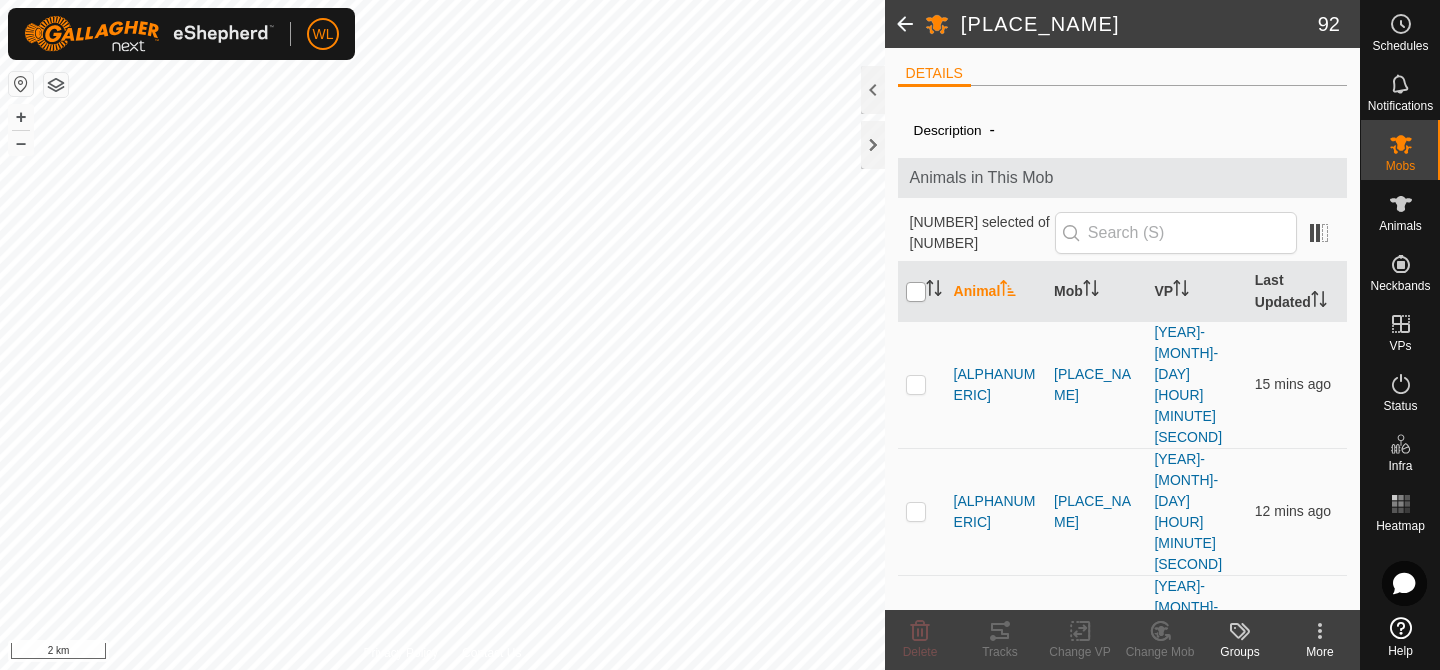 checkbox on "true" 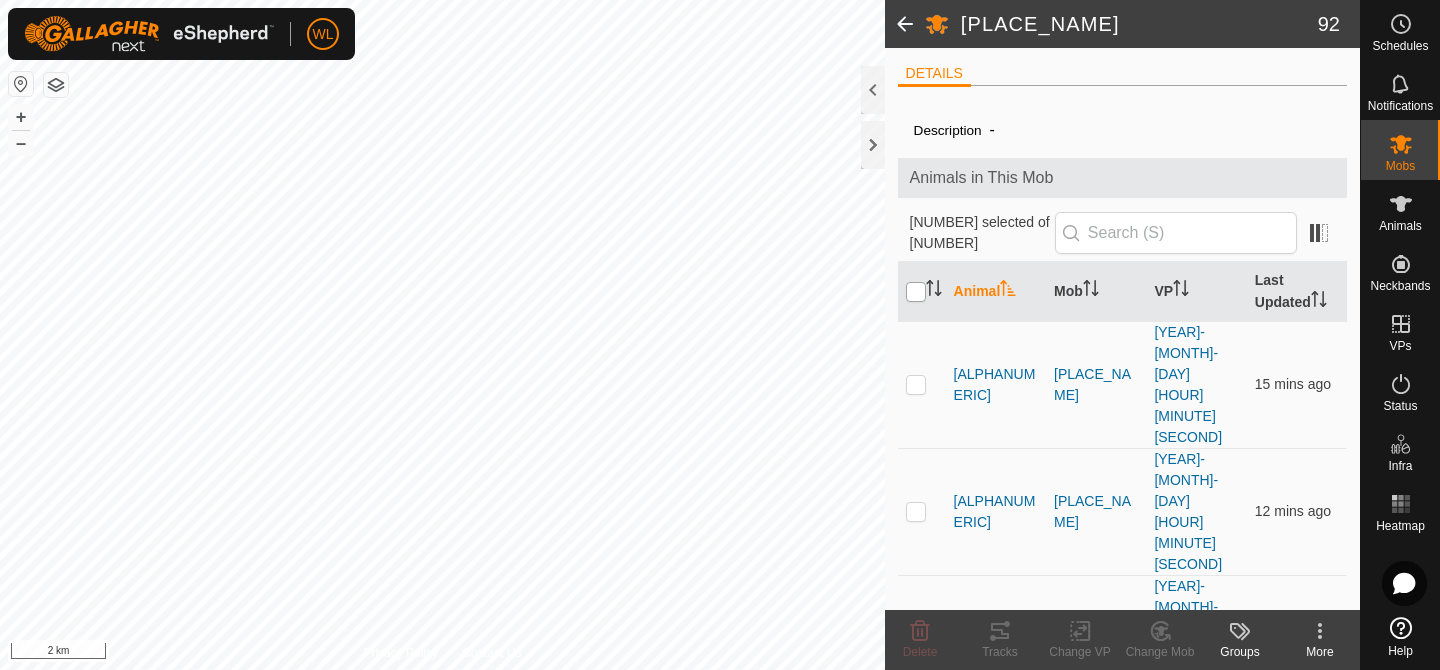 checkbox on "true" 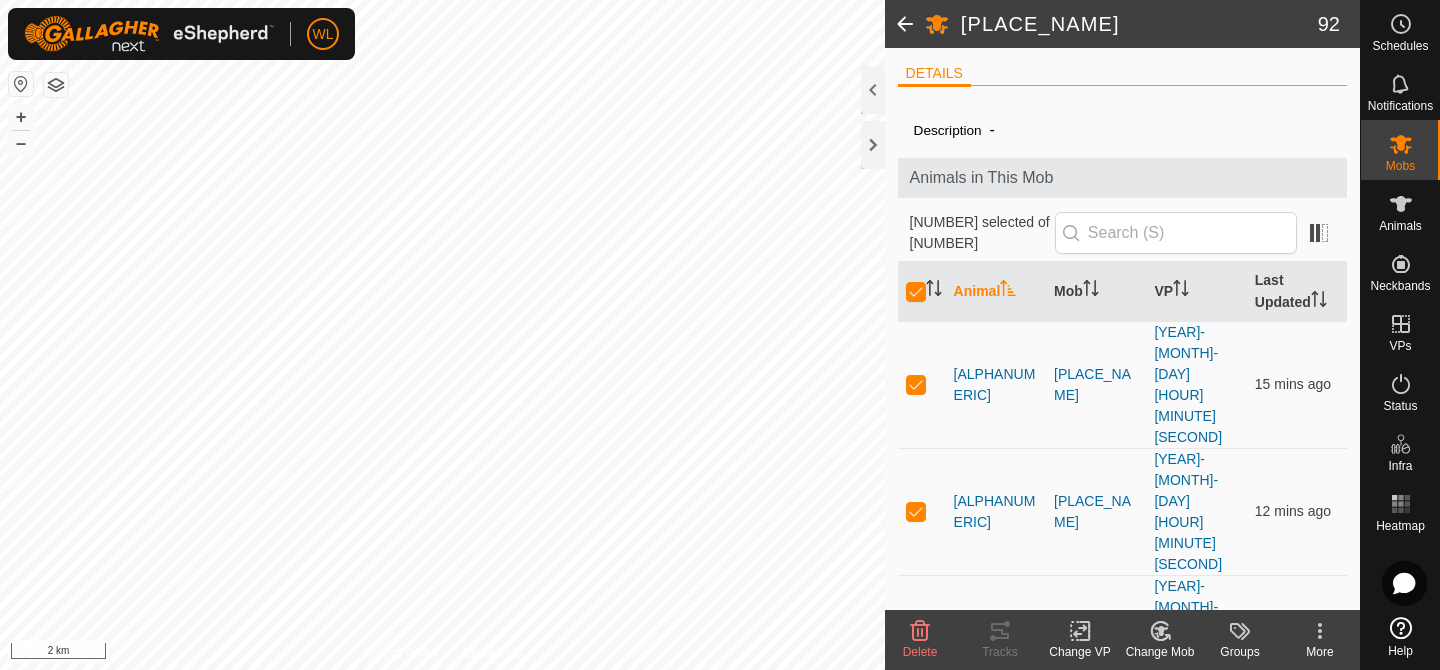 click 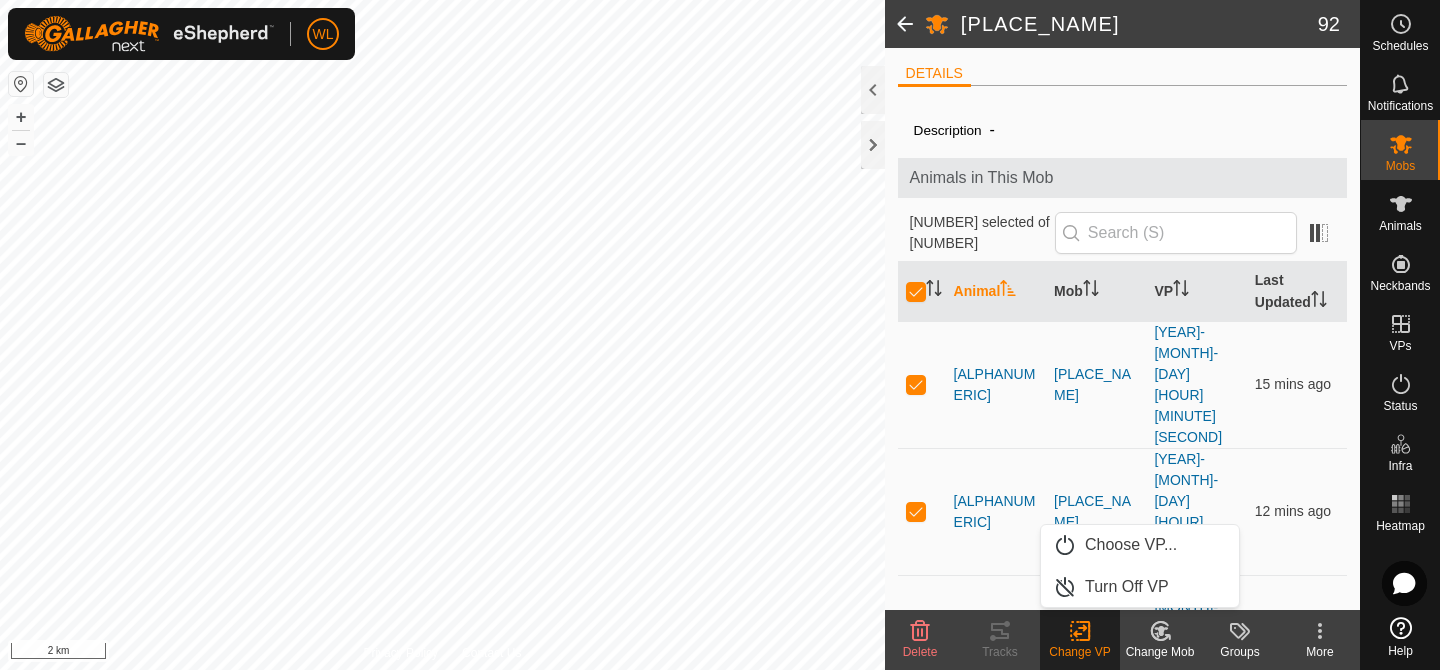 click on "Change VP" 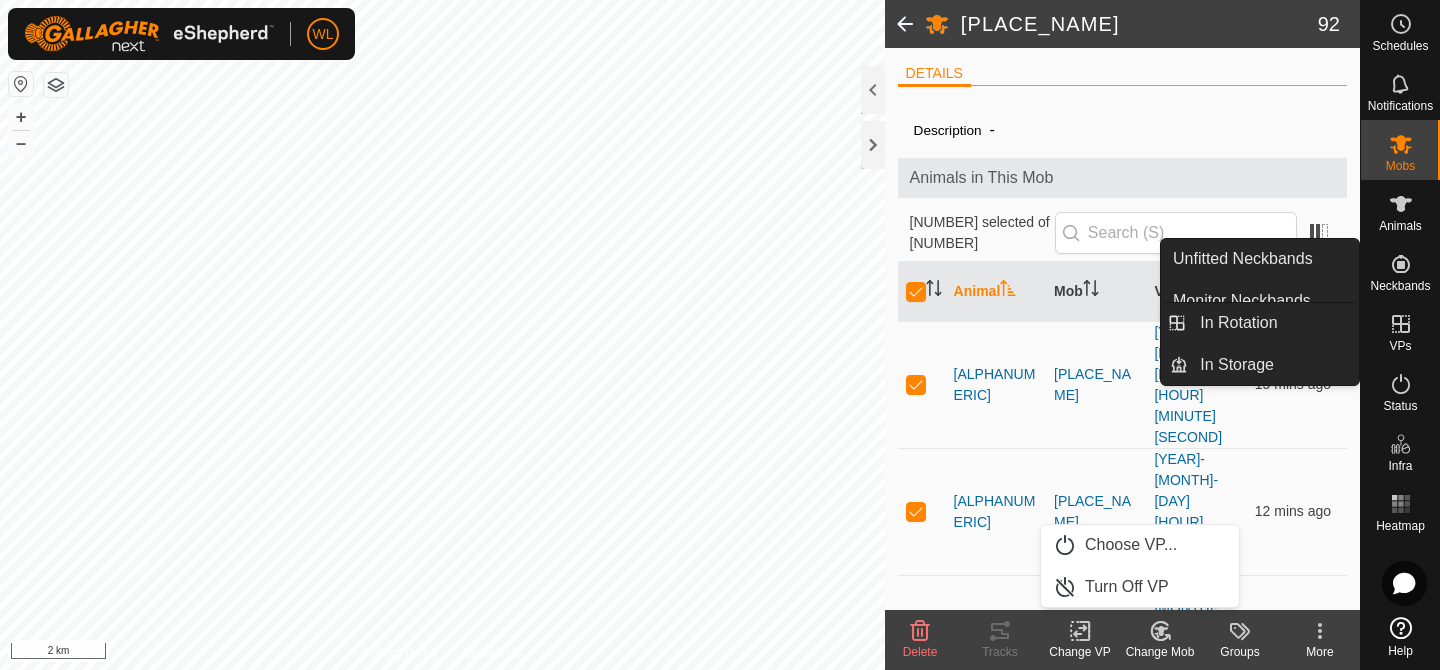click 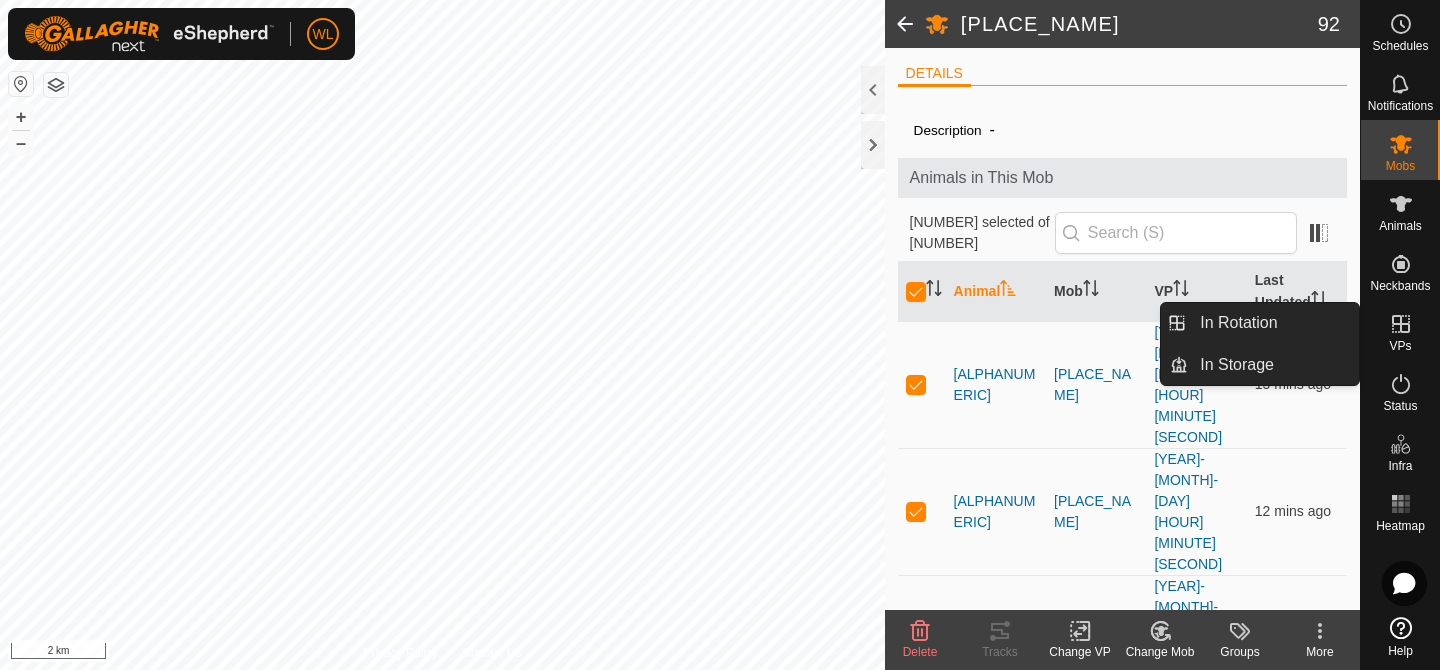 click 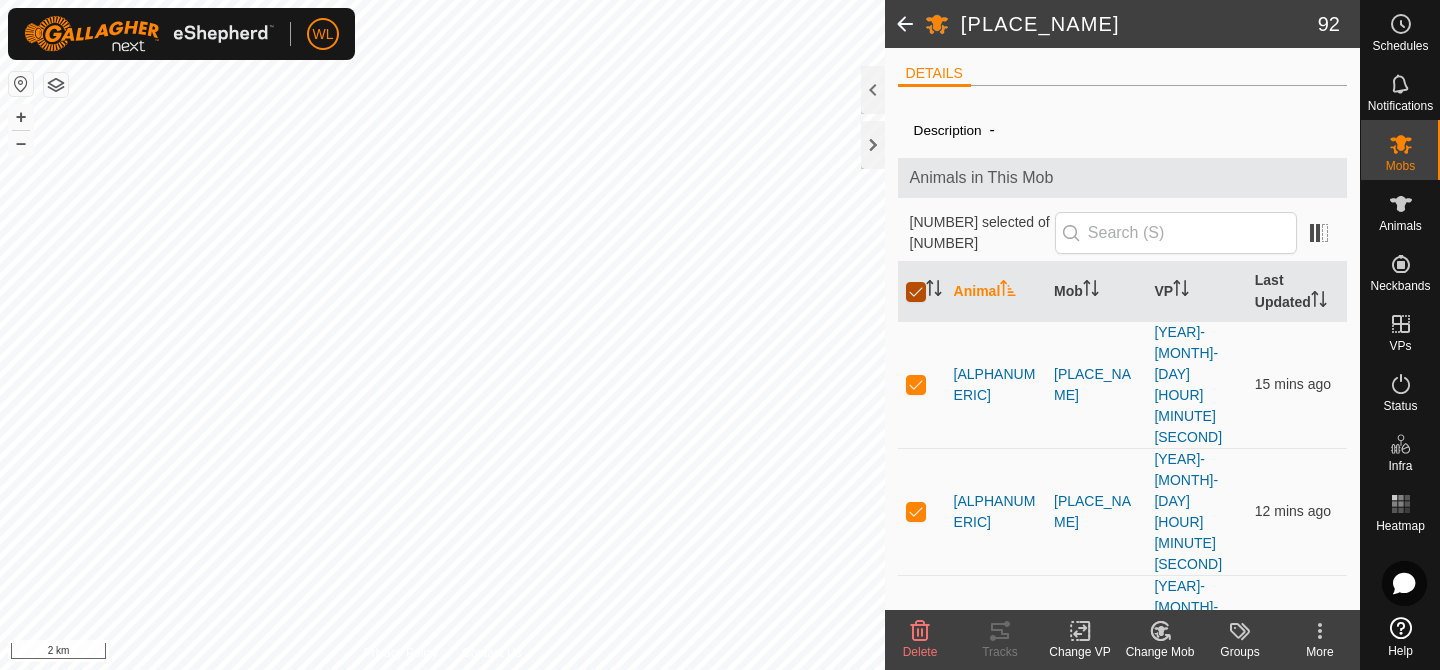 click at bounding box center (916, 292) 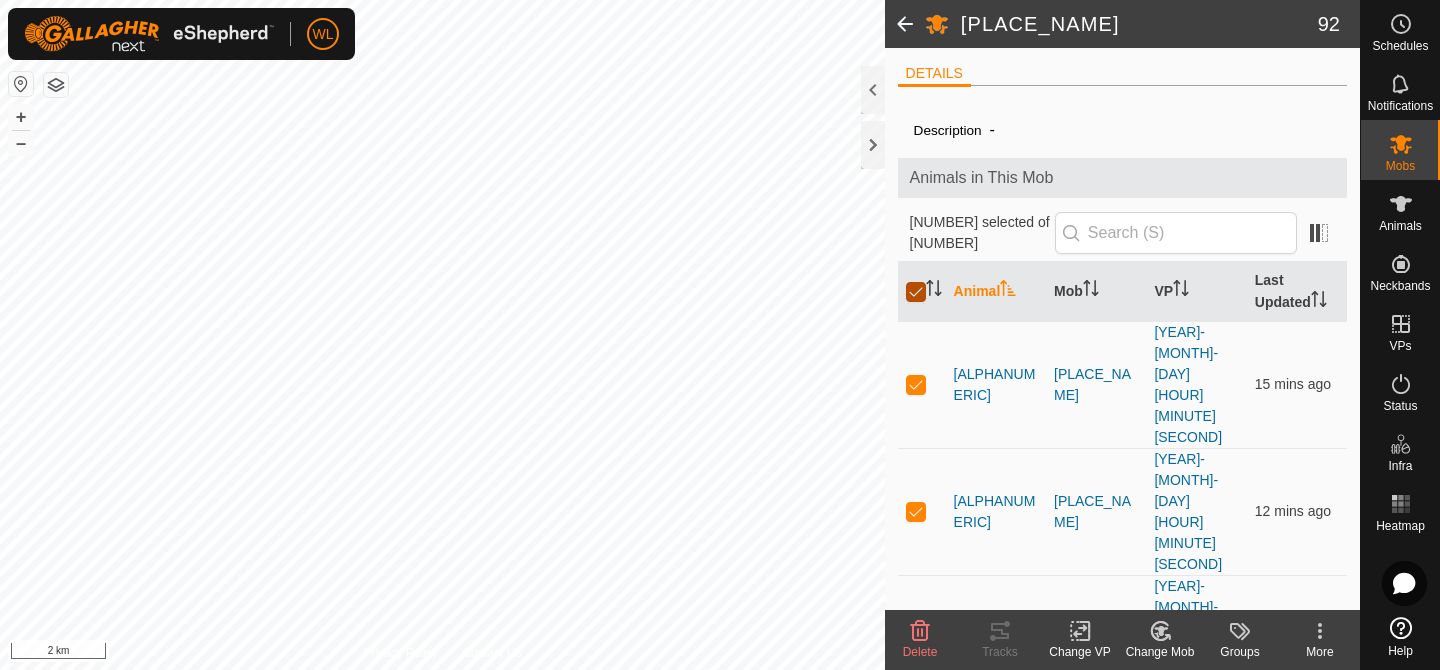 checkbox on "false" 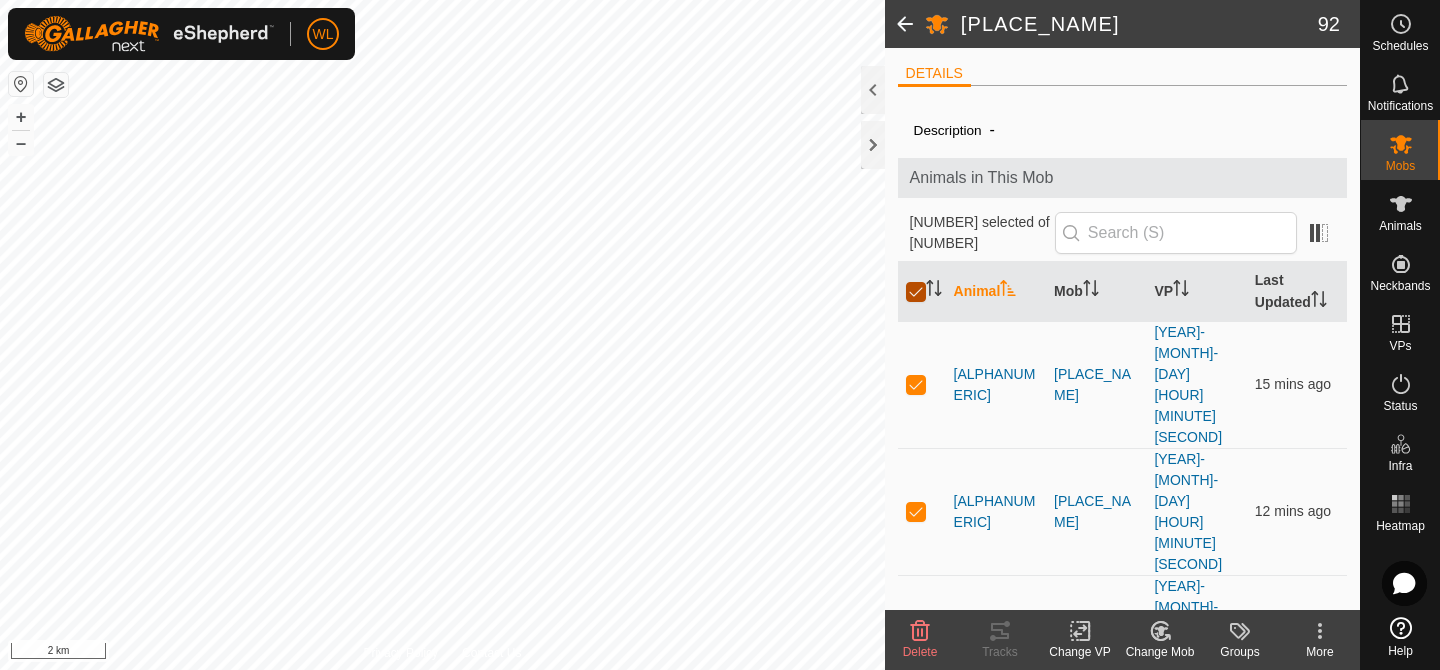 checkbox on "false" 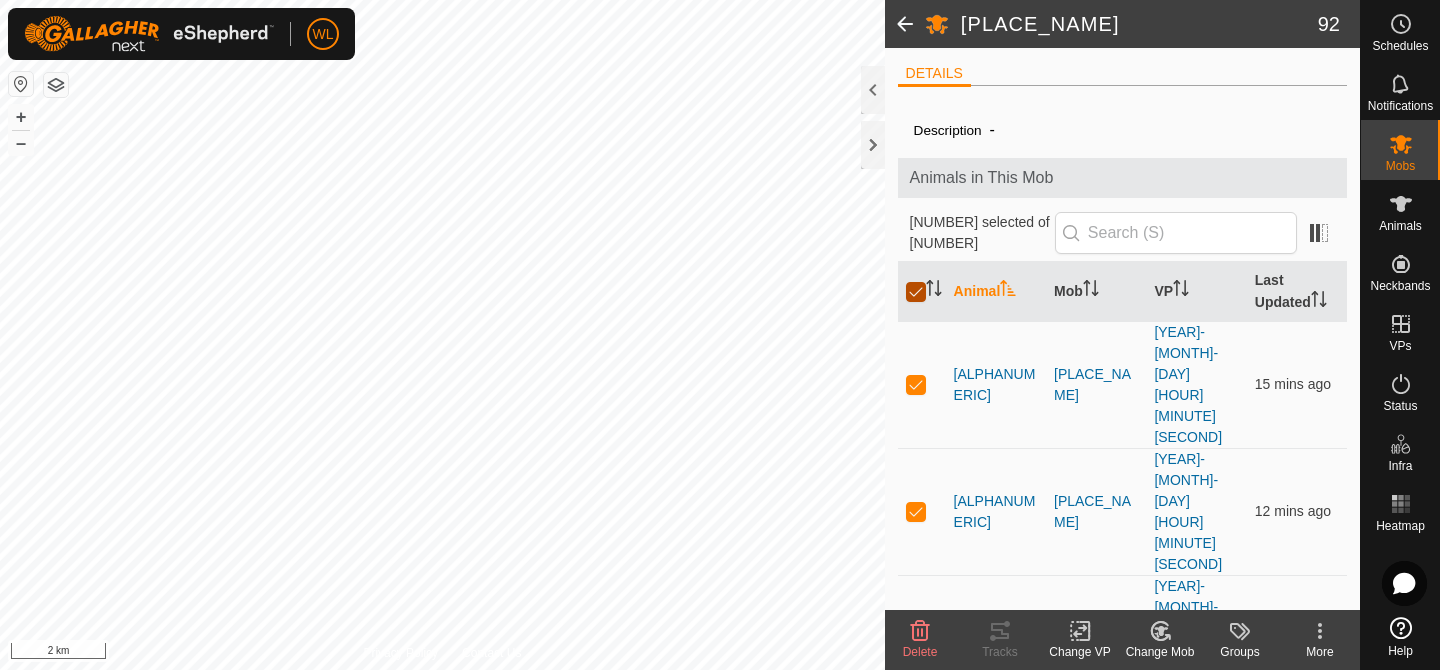 checkbox on "false" 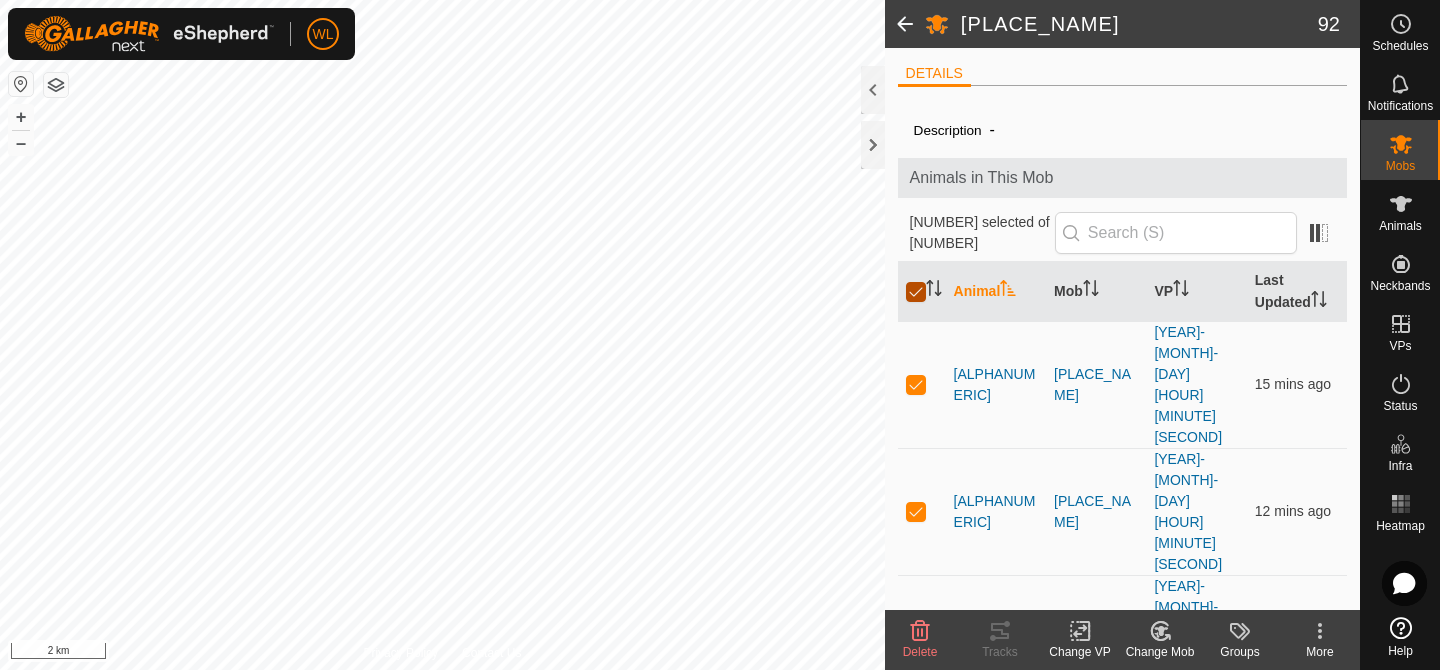 checkbox on "false" 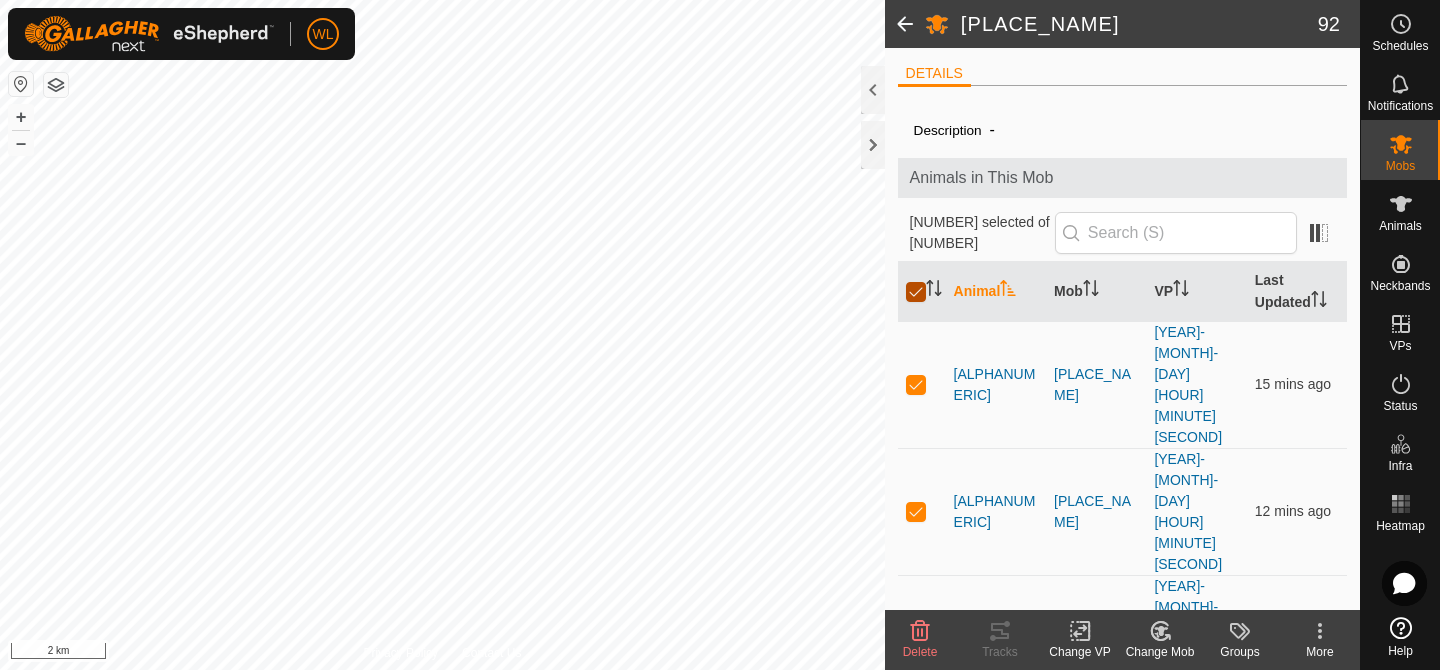 checkbox on "false" 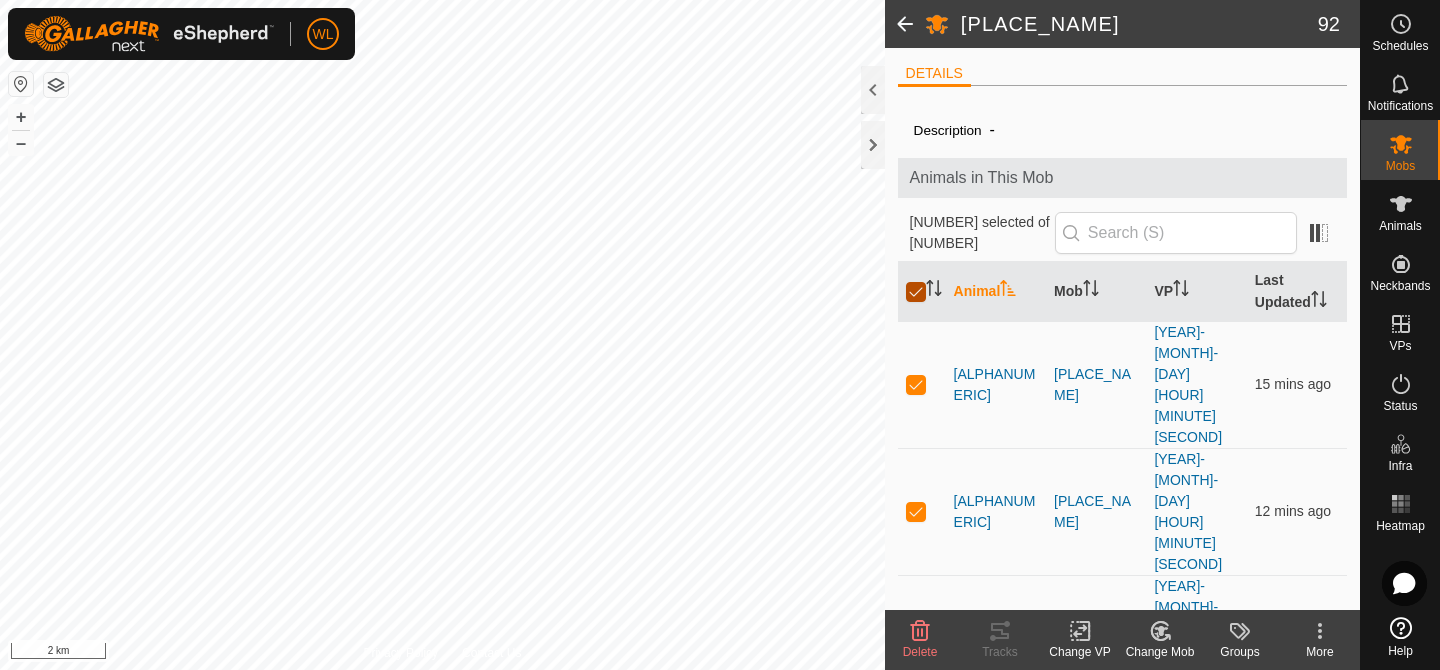 checkbox on "false" 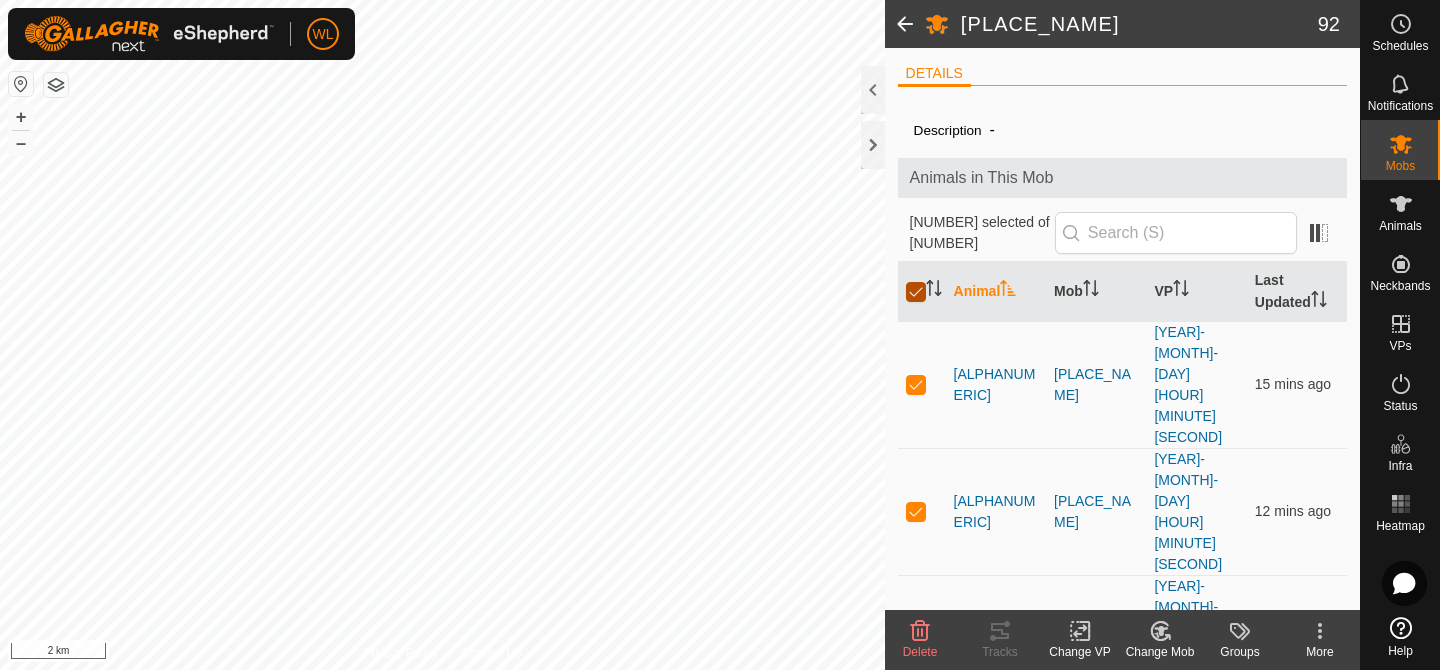 checkbox on "false" 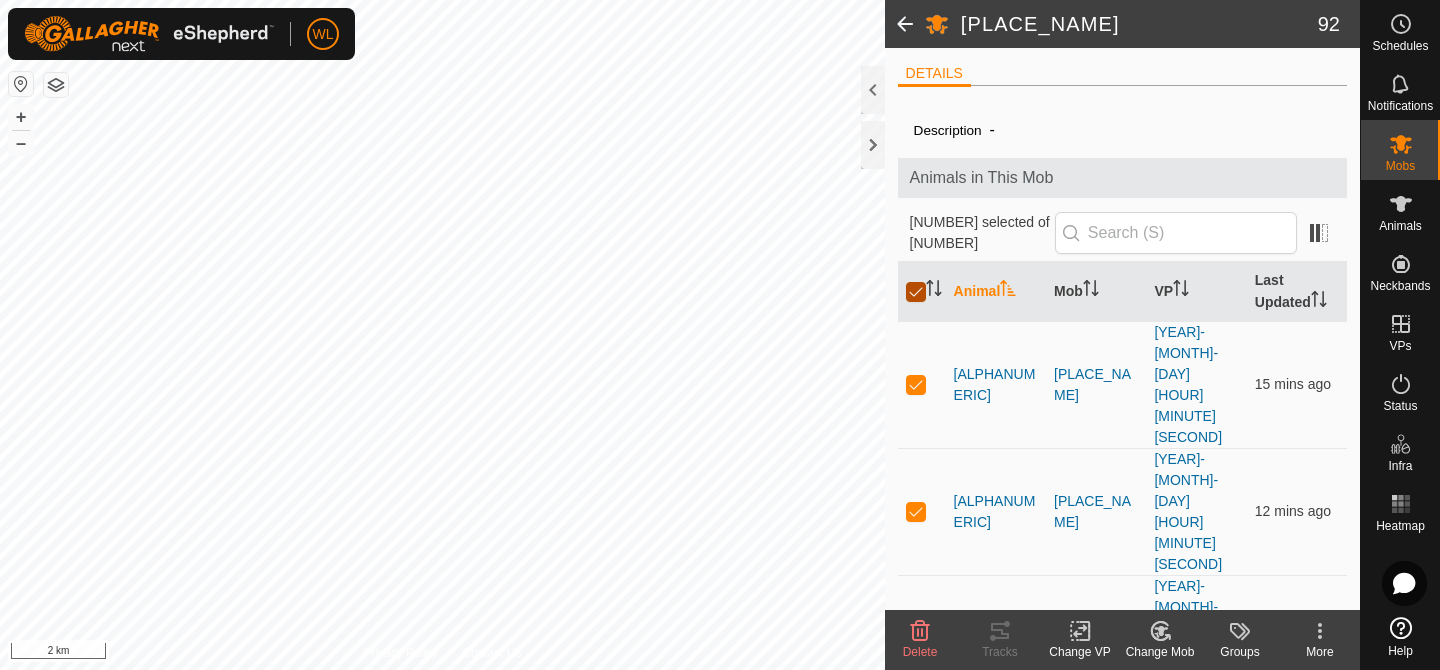 checkbox on "false" 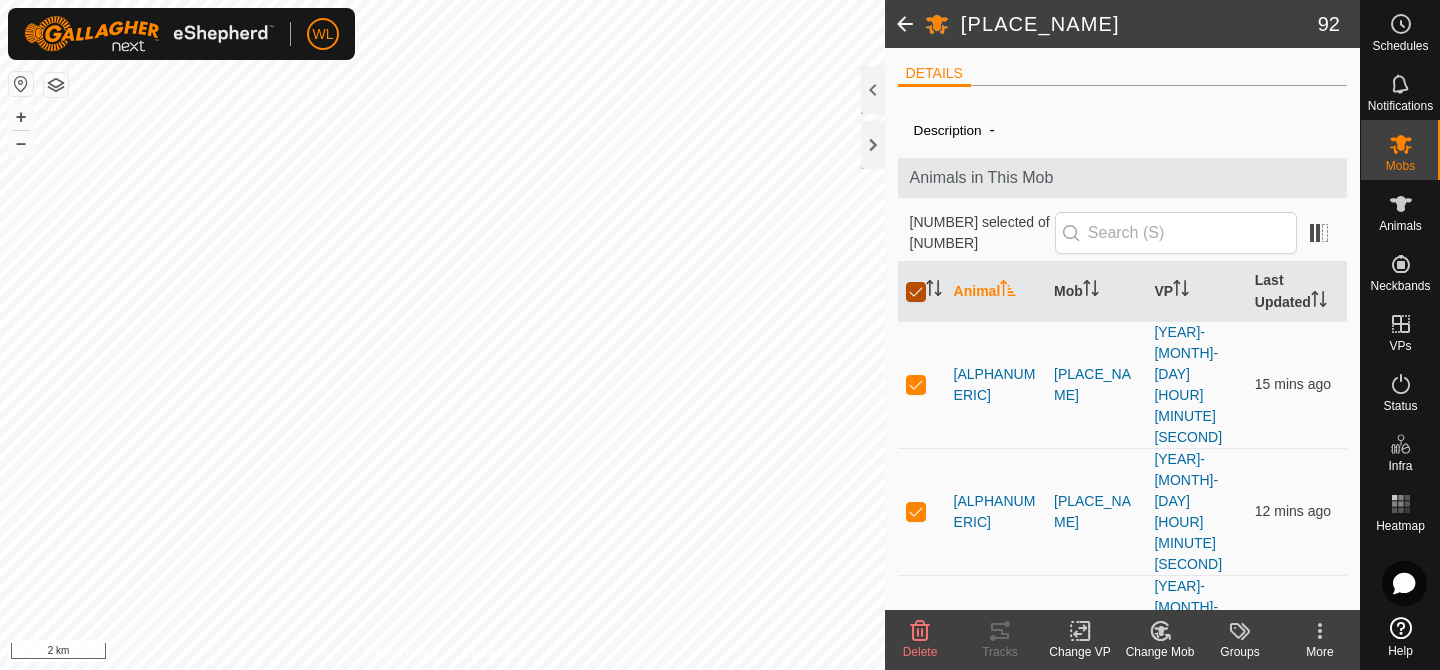 checkbox on "false" 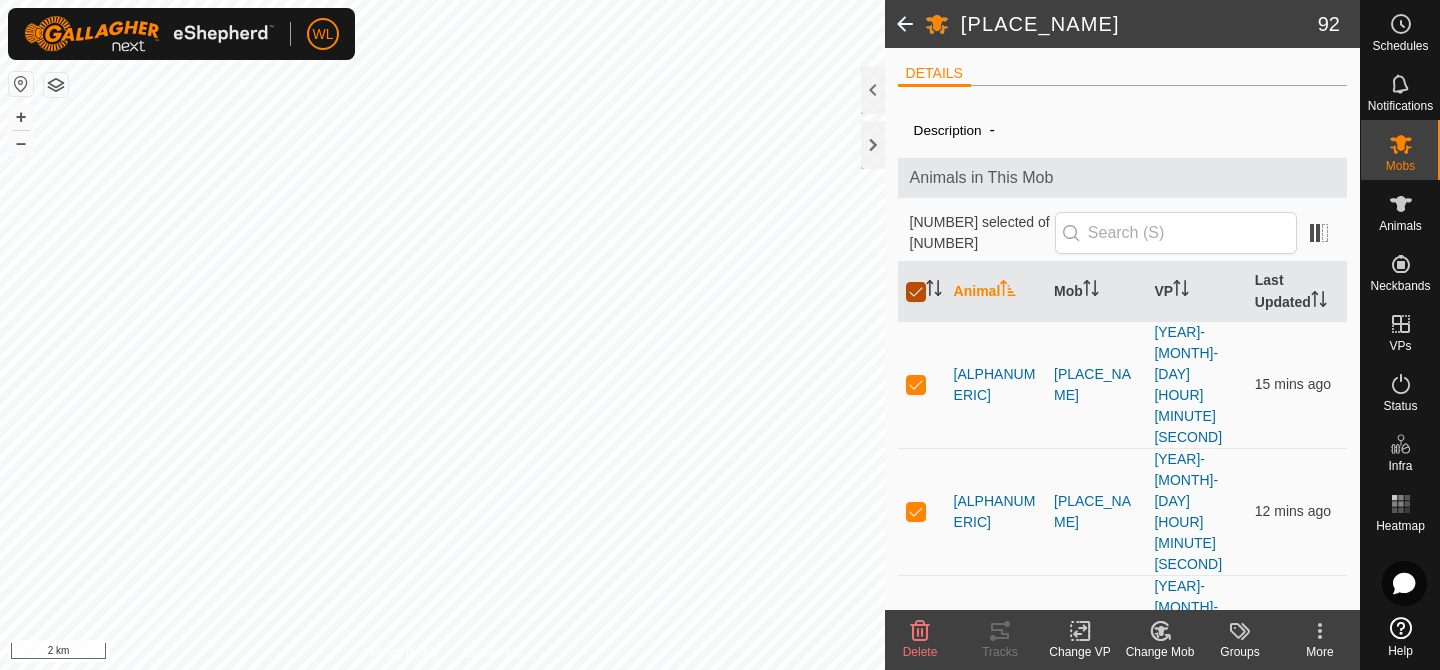 checkbox on "false" 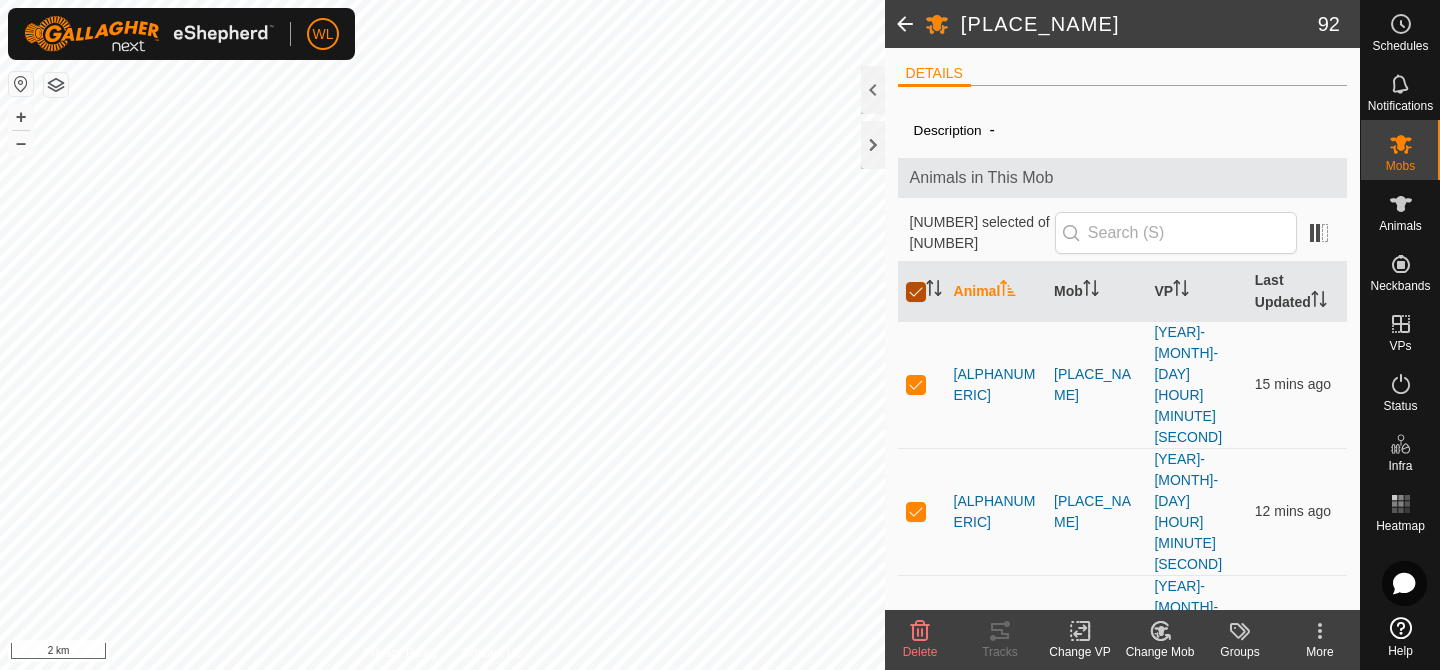 checkbox on "false" 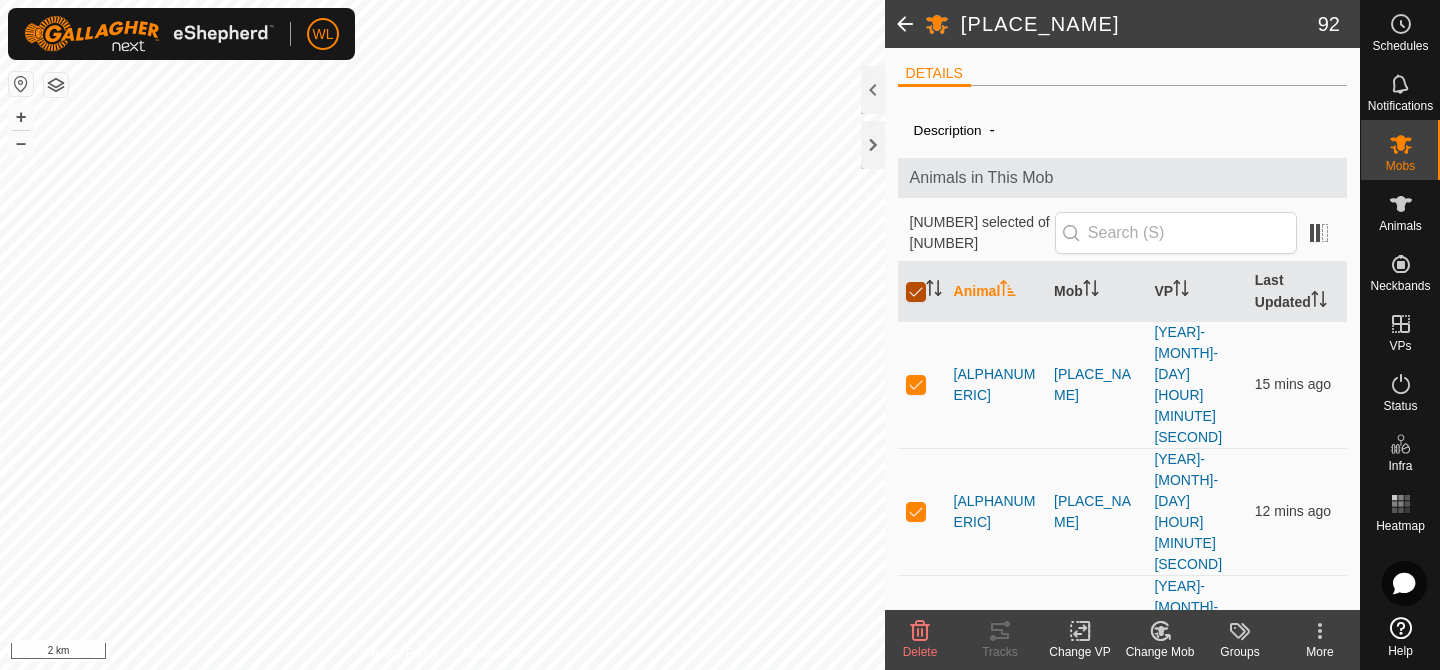 checkbox on "false" 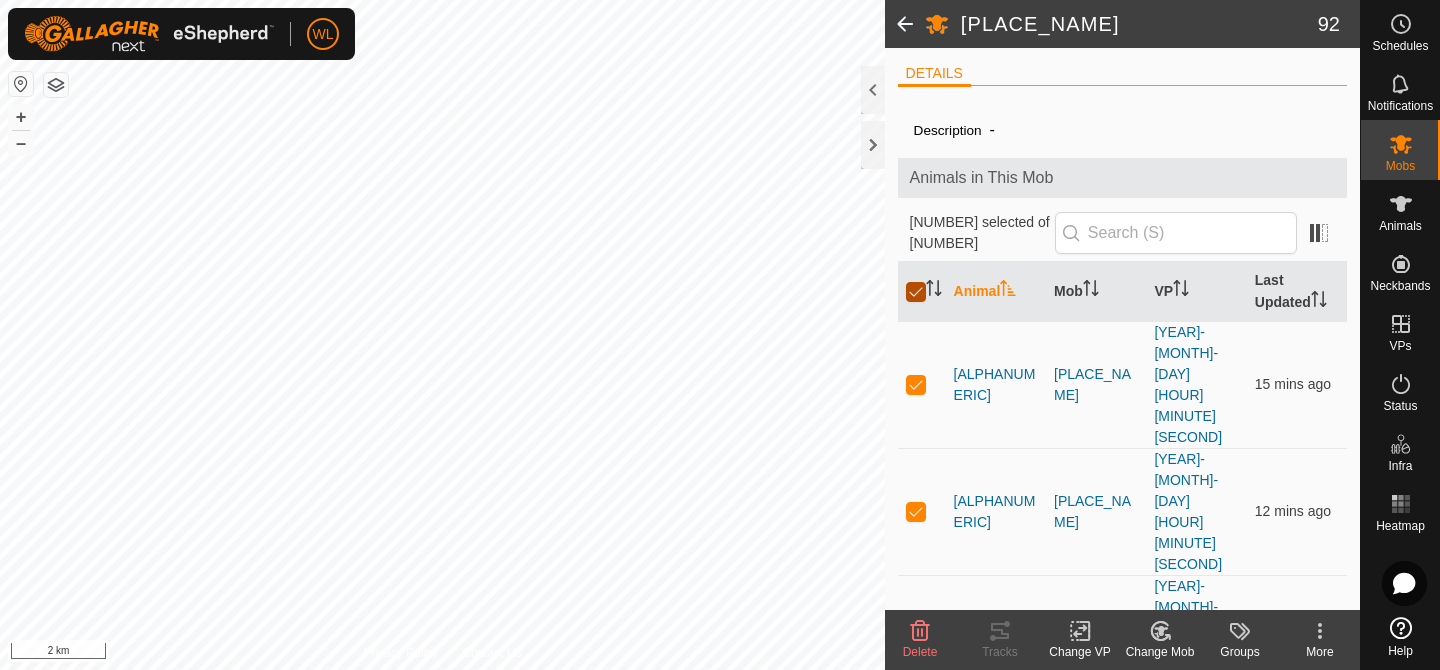 checkbox on "false" 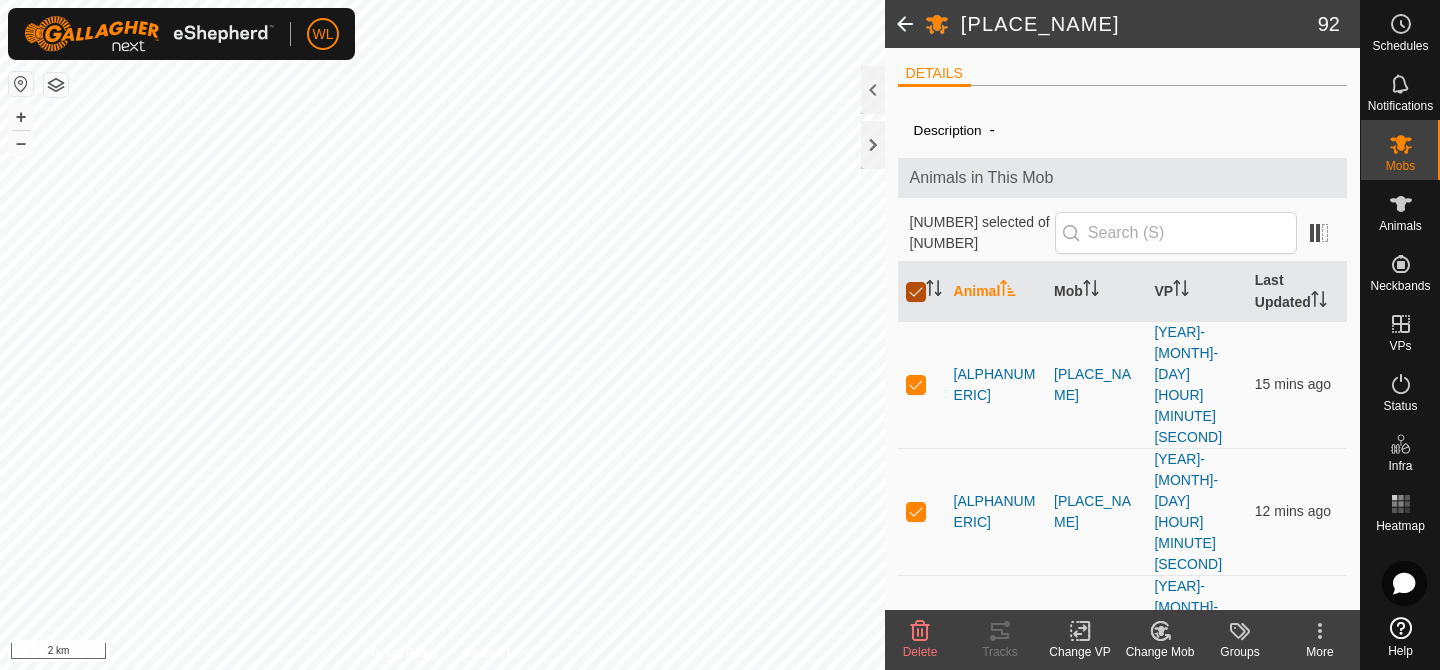 checkbox on "false" 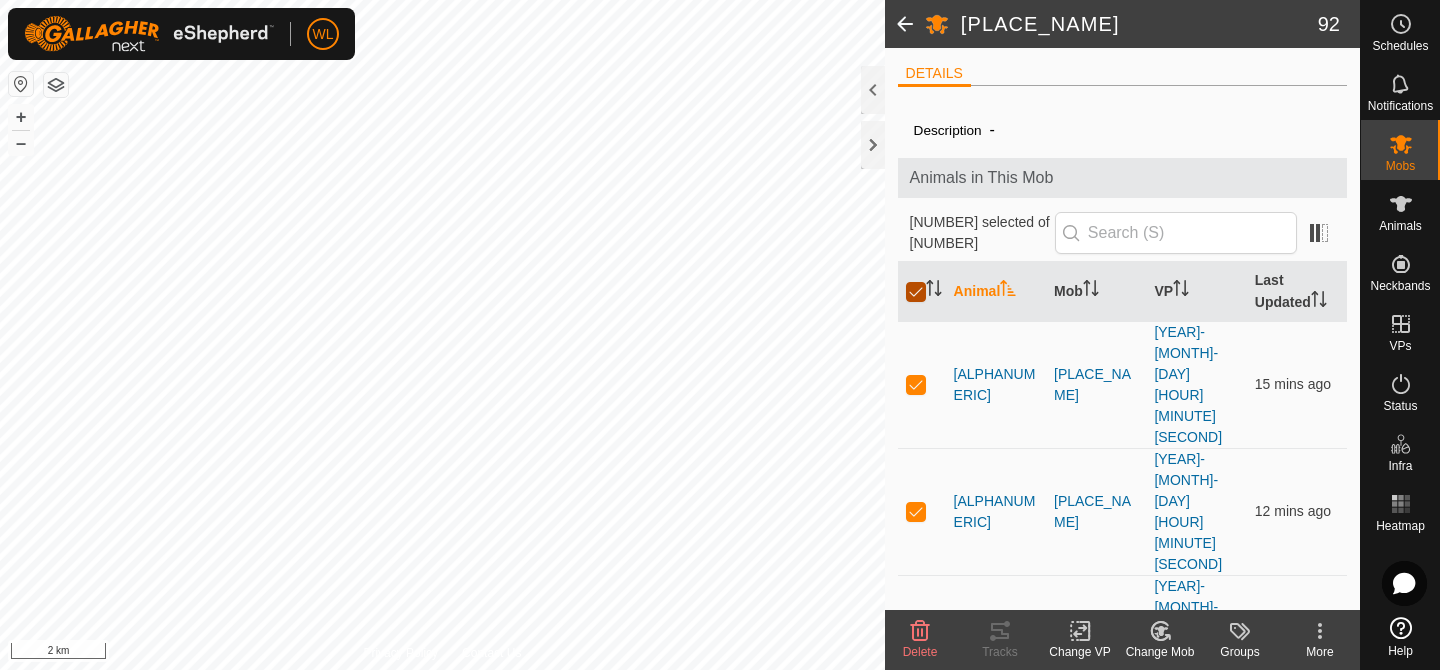 checkbox on "false" 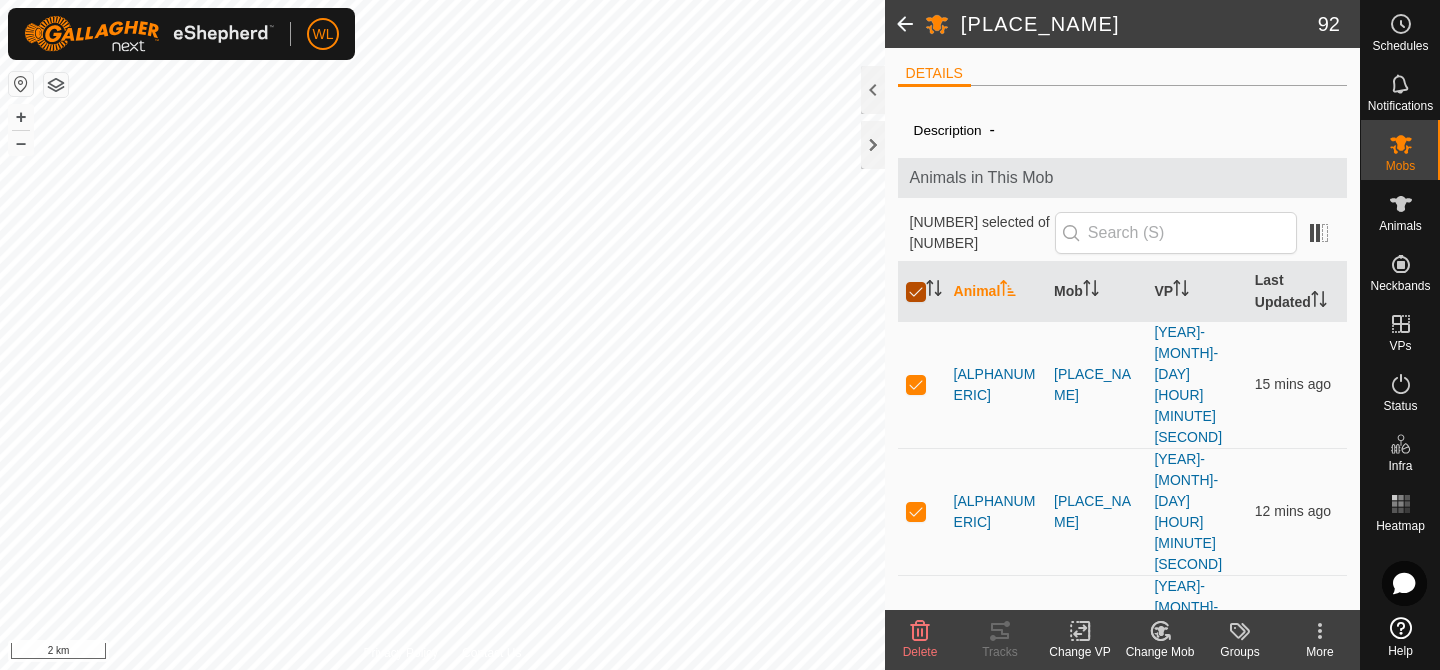 checkbox on "false" 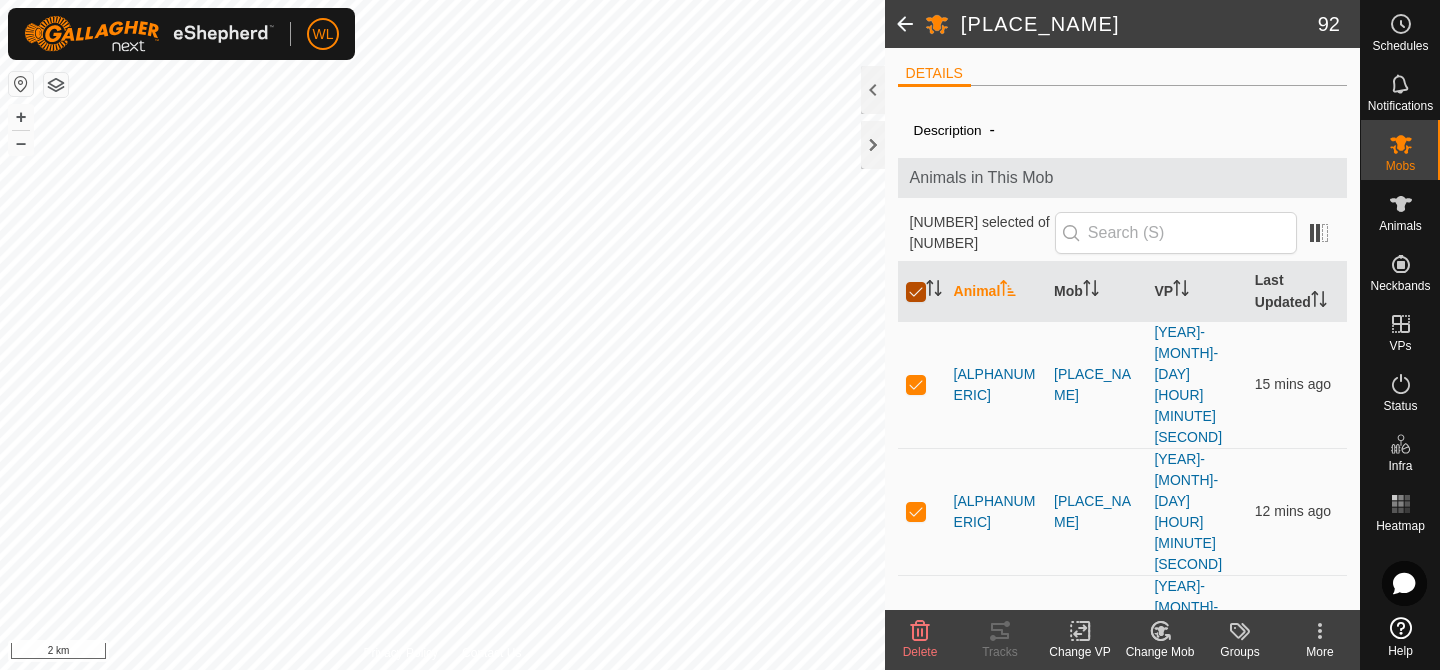 checkbox on "false" 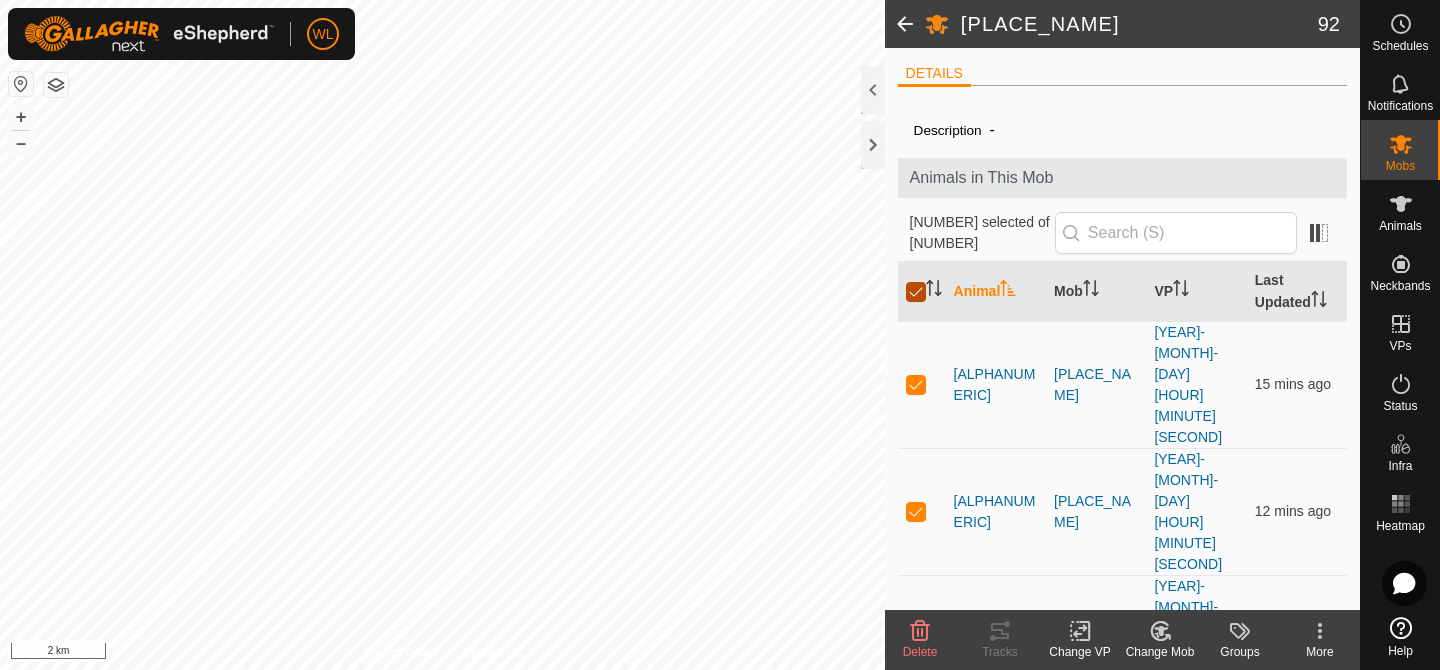 checkbox on "false" 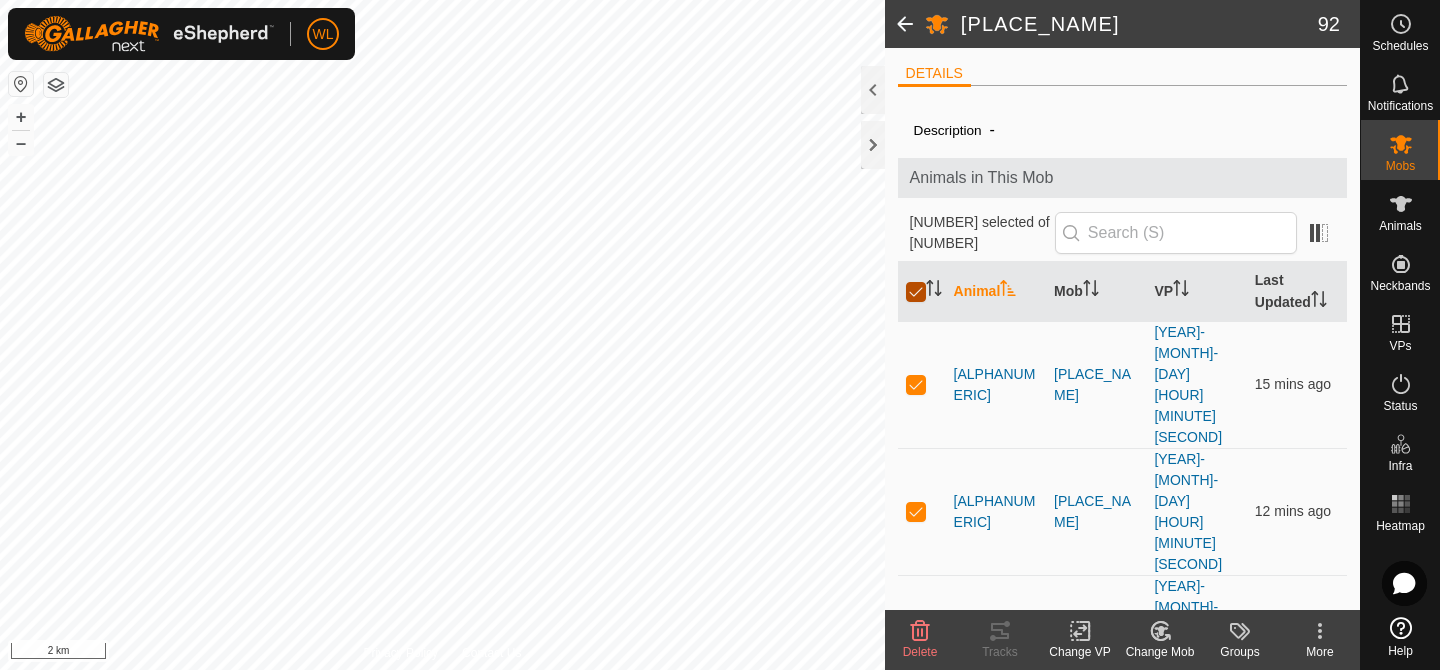 checkbox on "false" 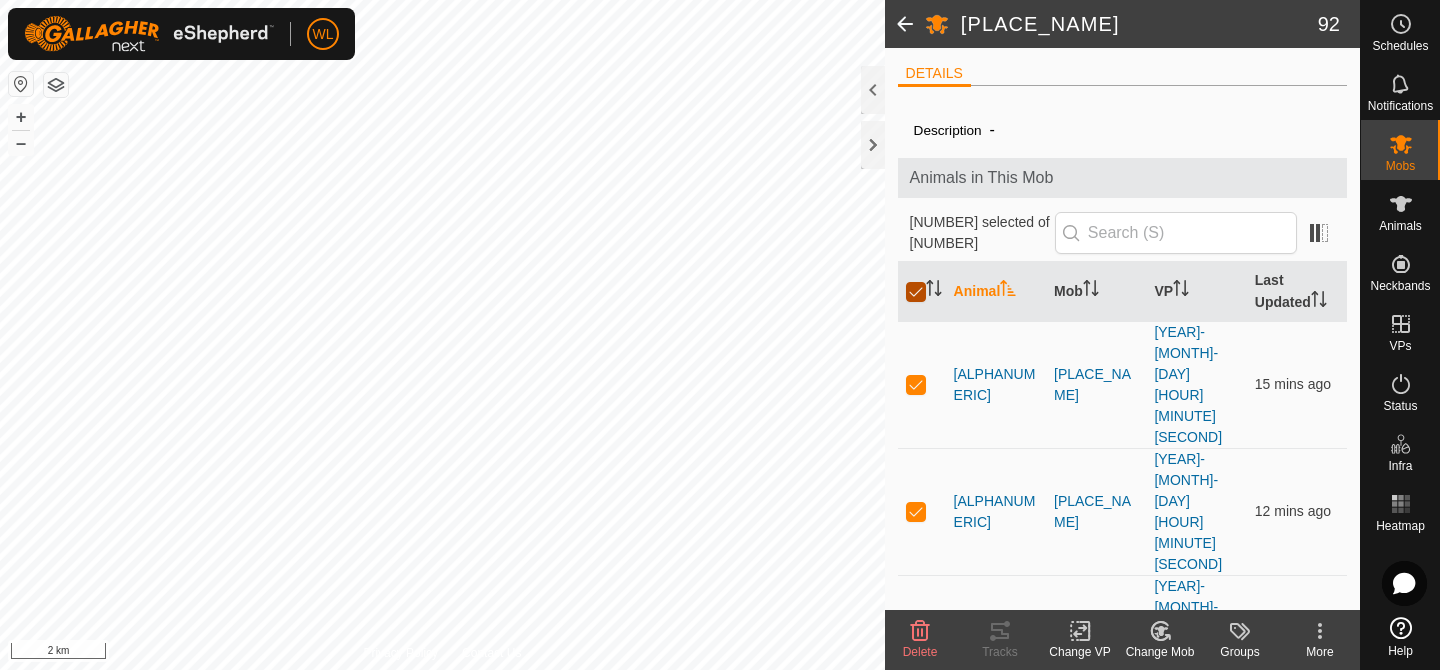 checkbox on "false" 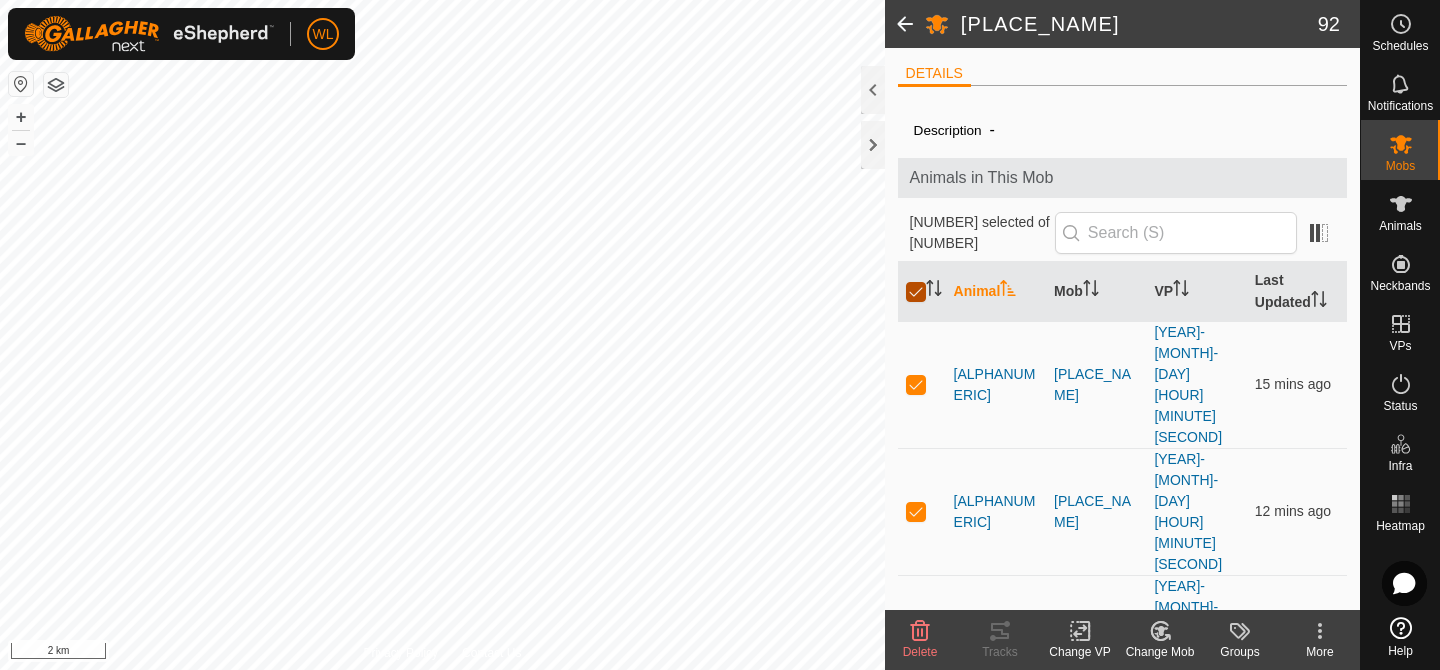 checkbox on "false" 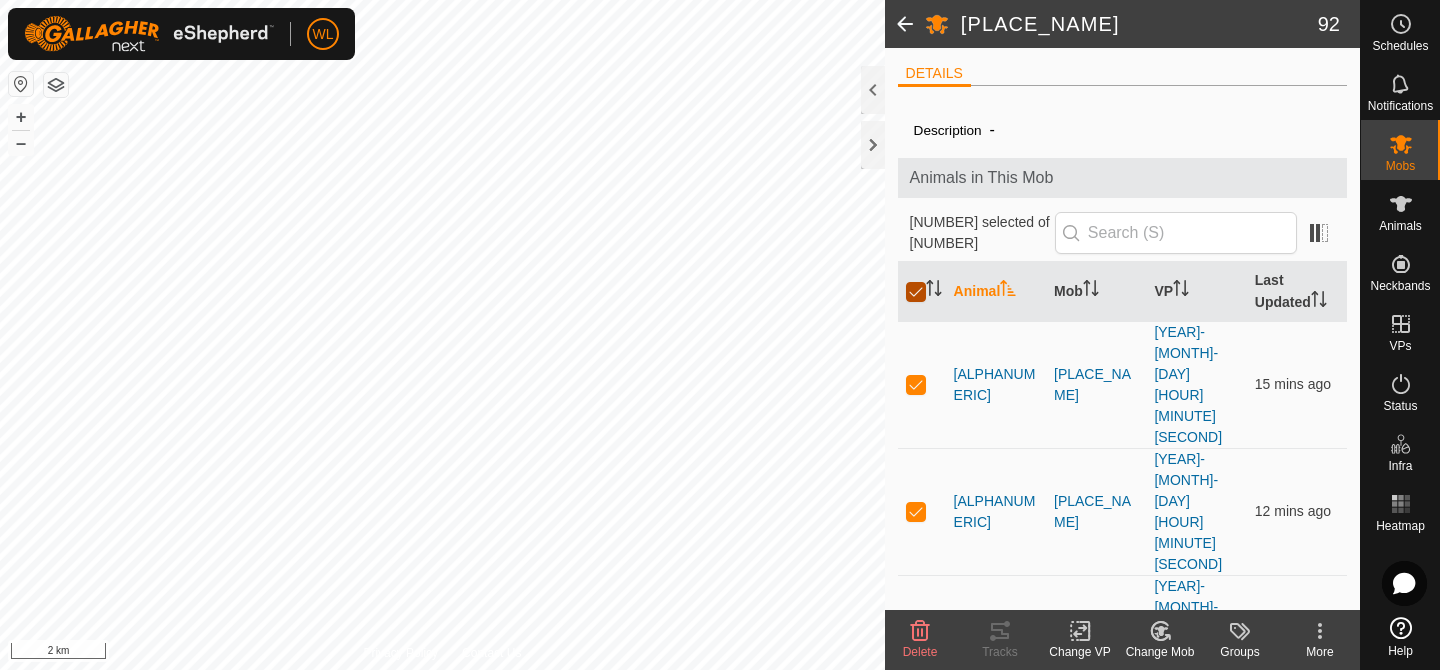 checkbox on "false" 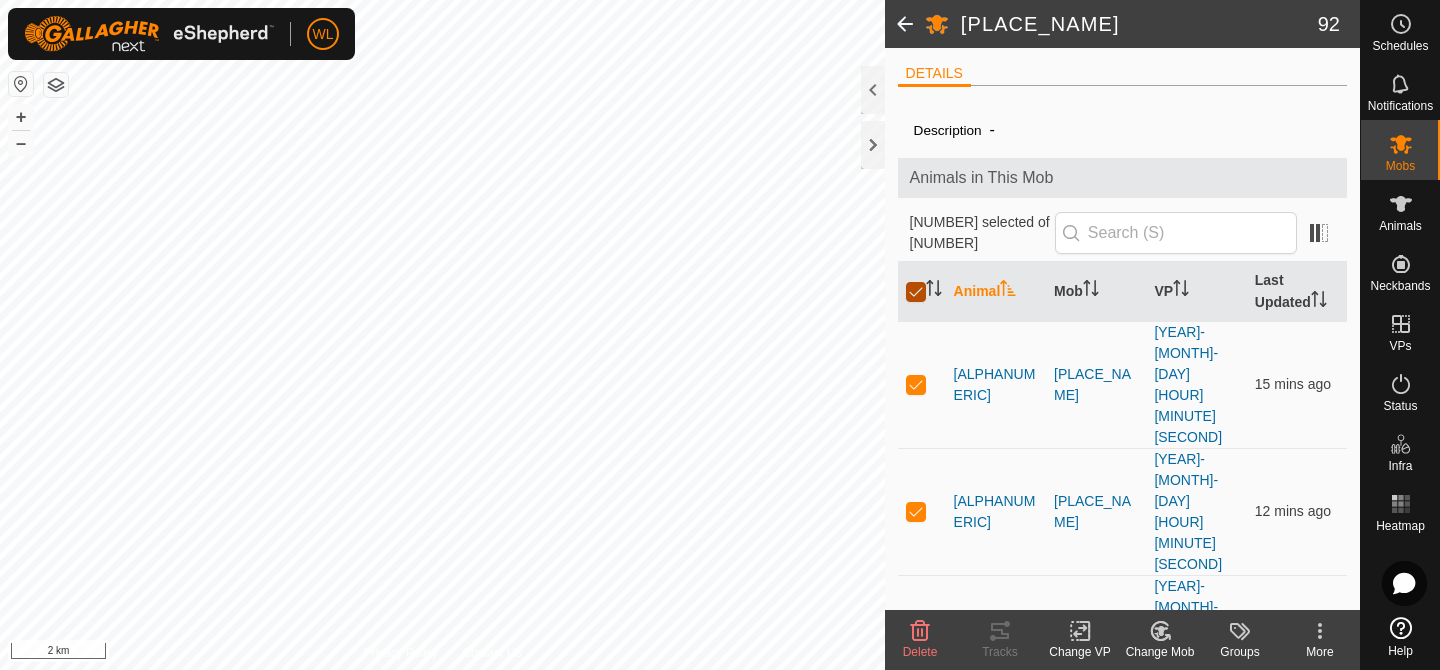 checkbox on "false" 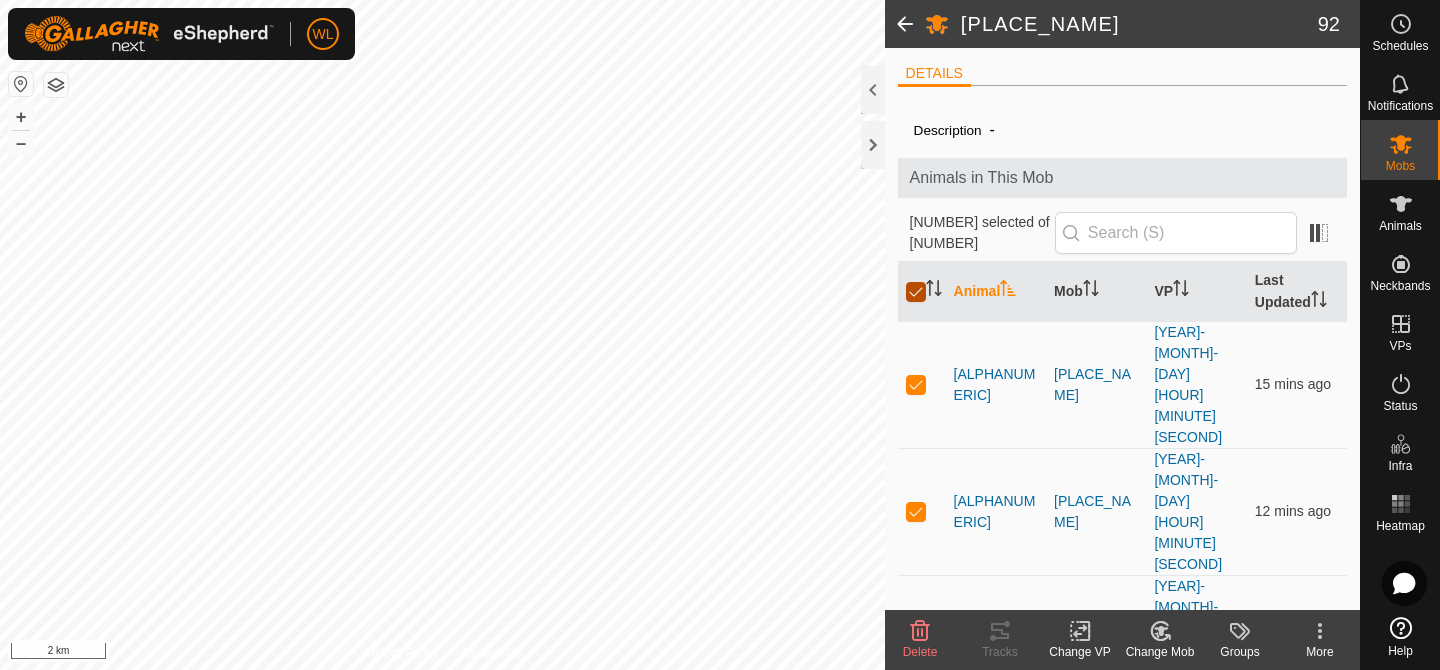 checkbox on "false" 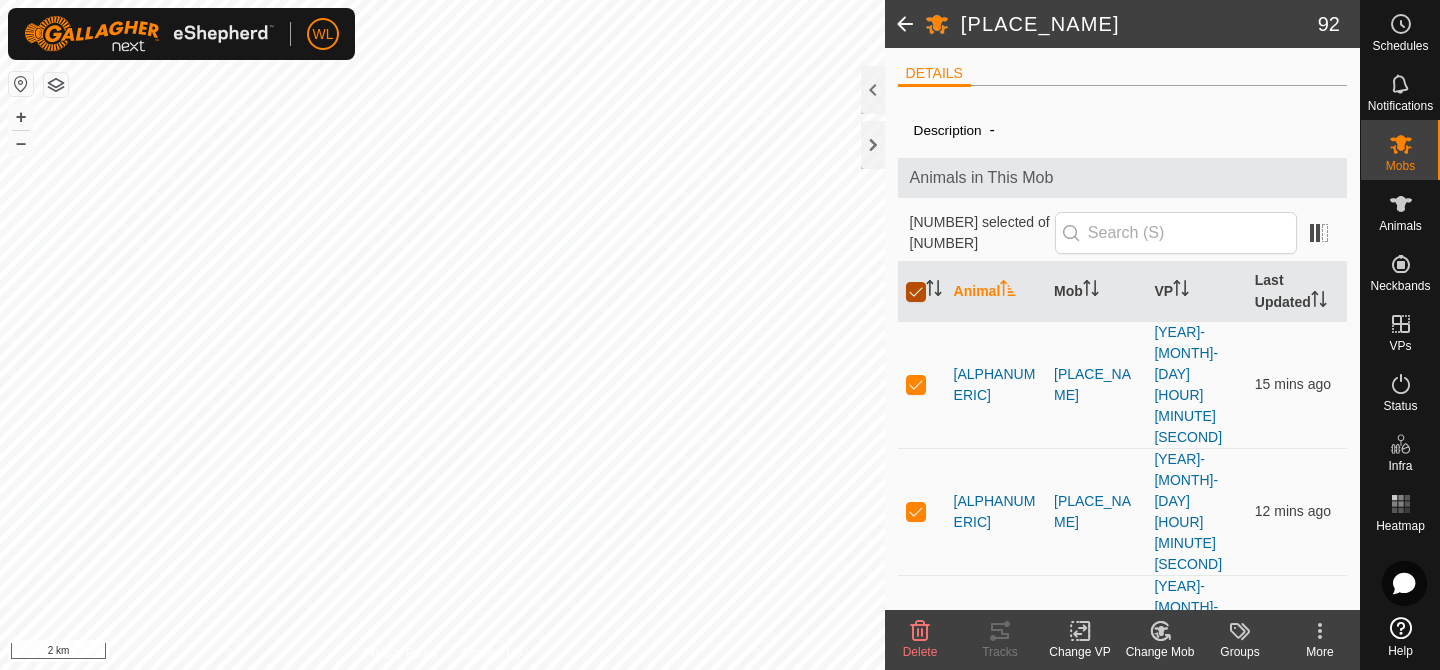 checkbox on "false" 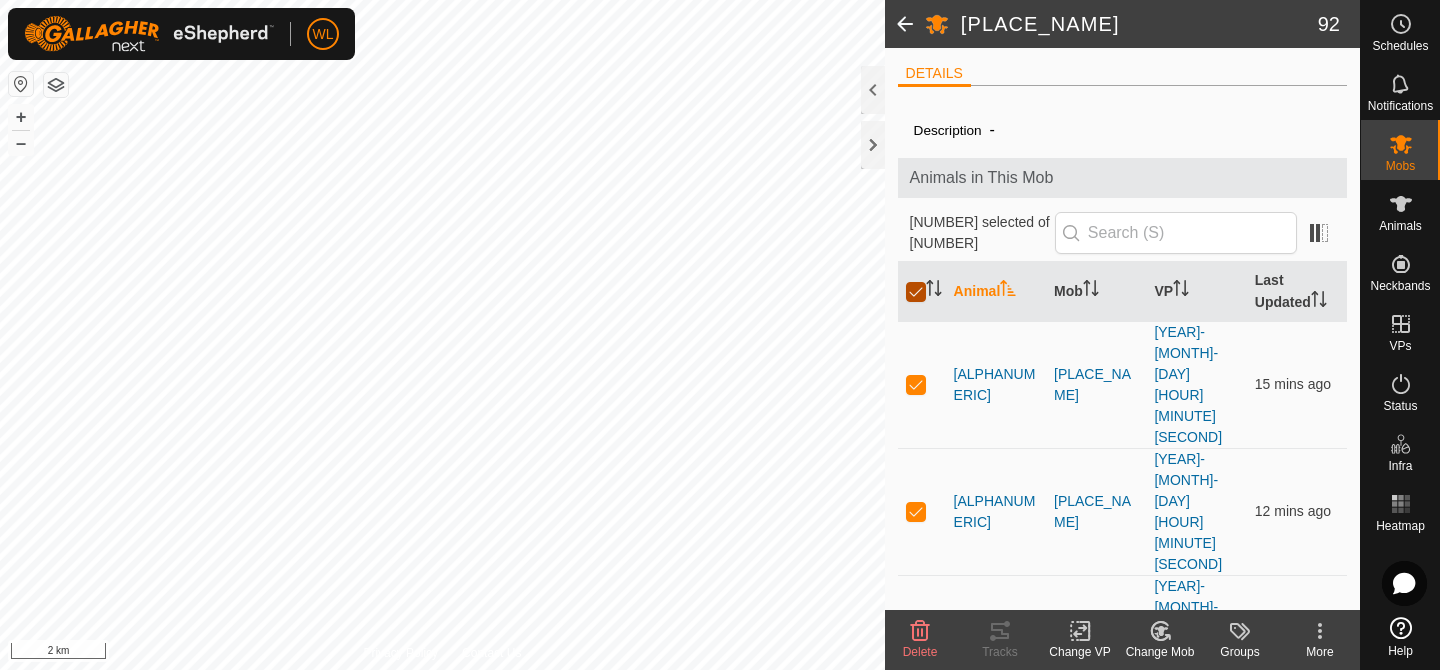 checkbox on "false" 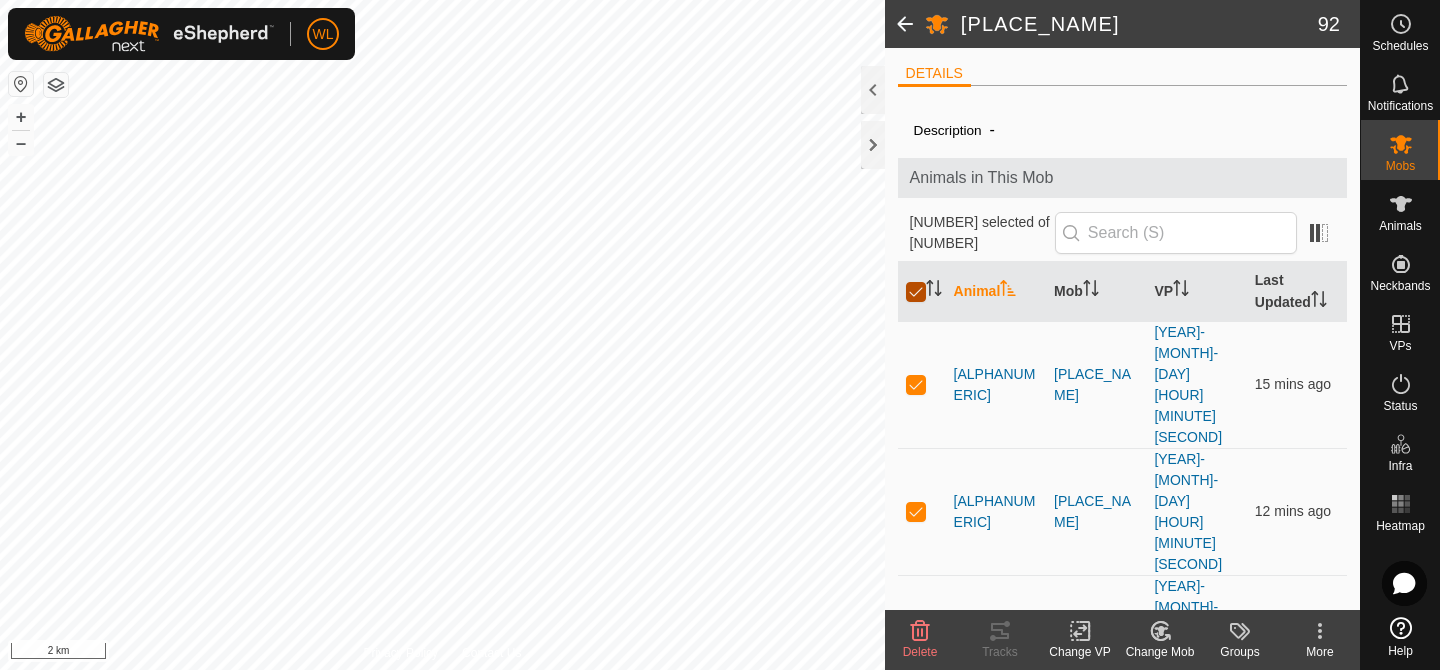 checkbox on "false" 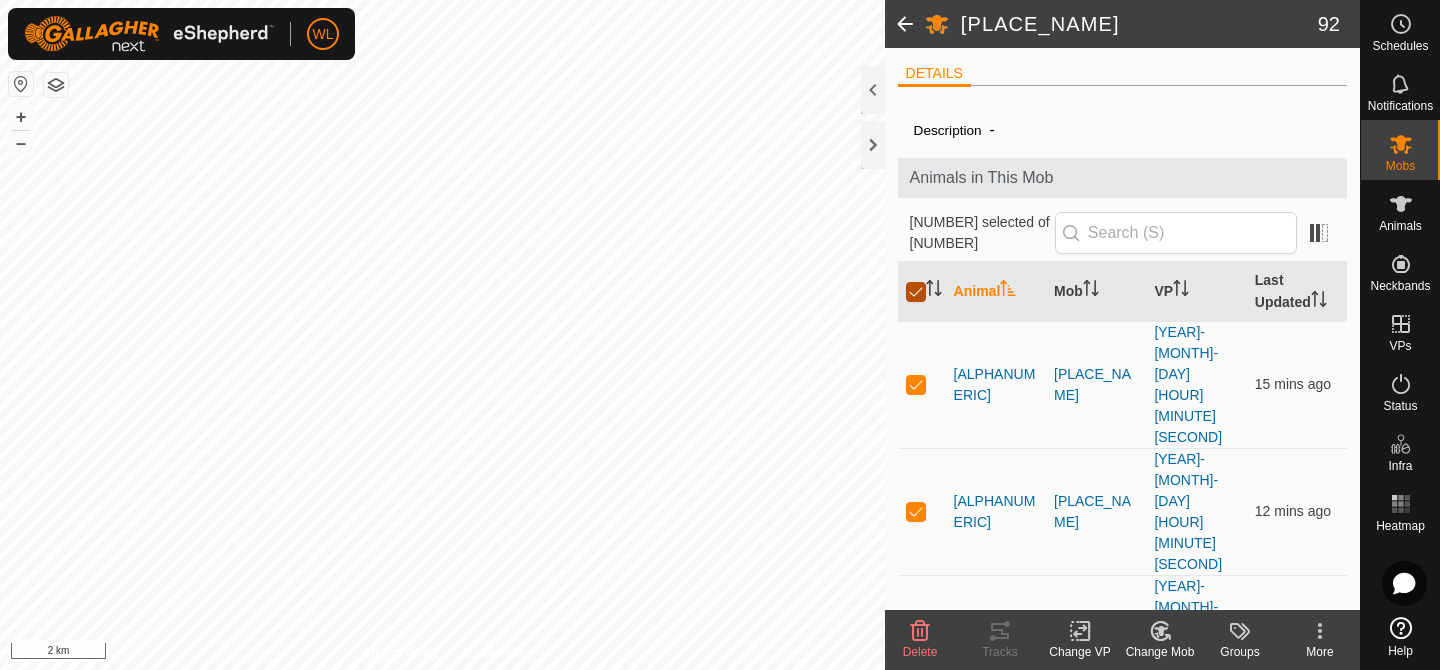checkbox on "false" 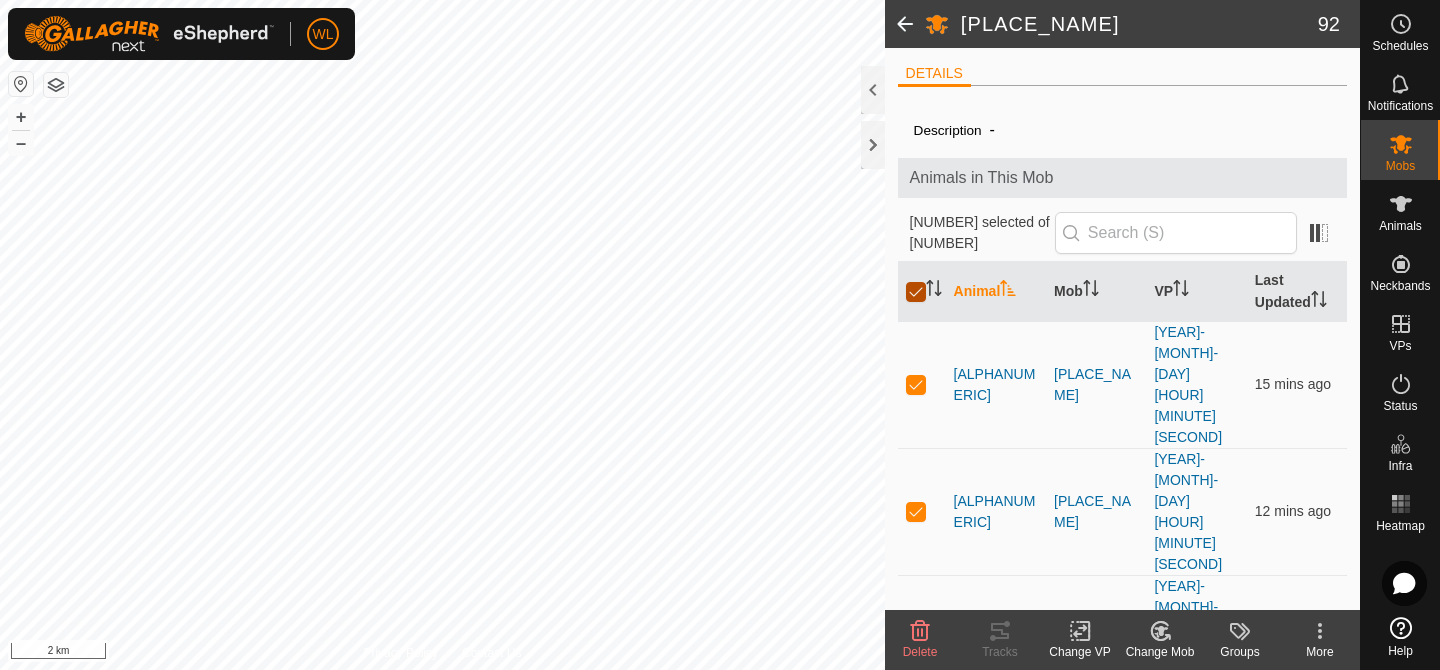 checkbox on "false" 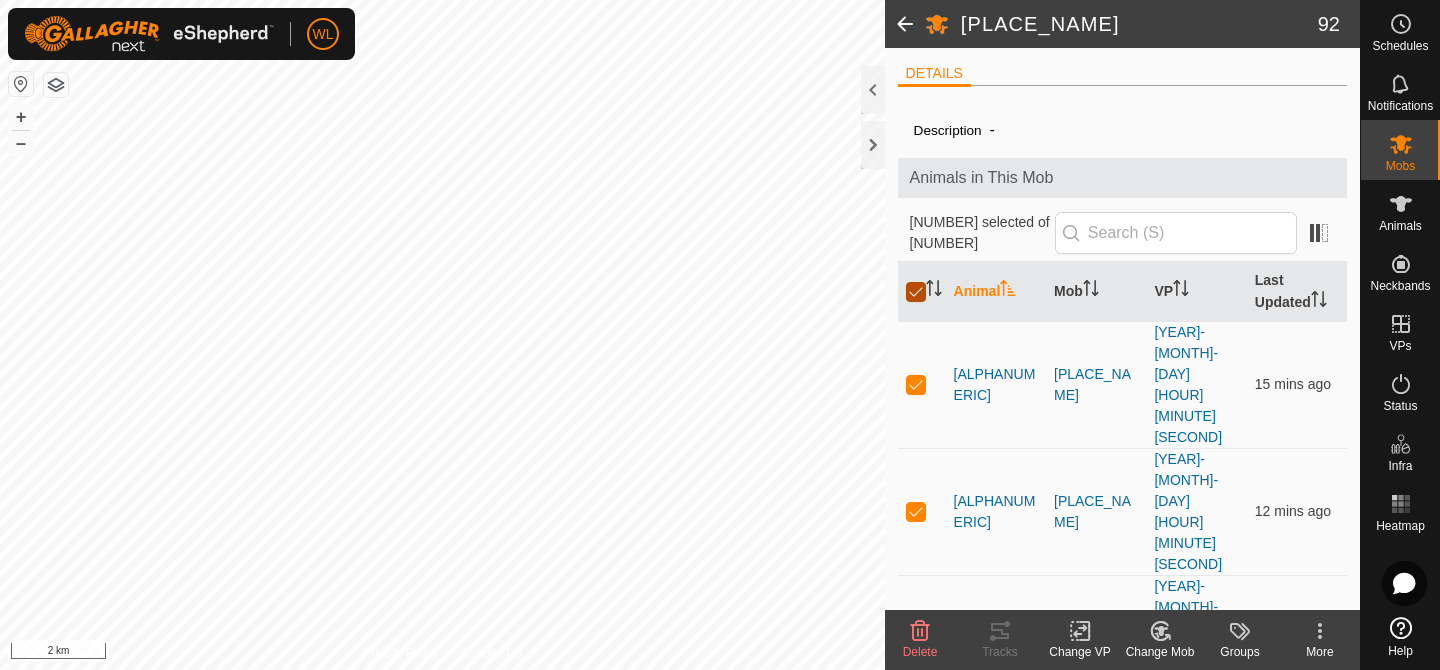 checkbox on "false" 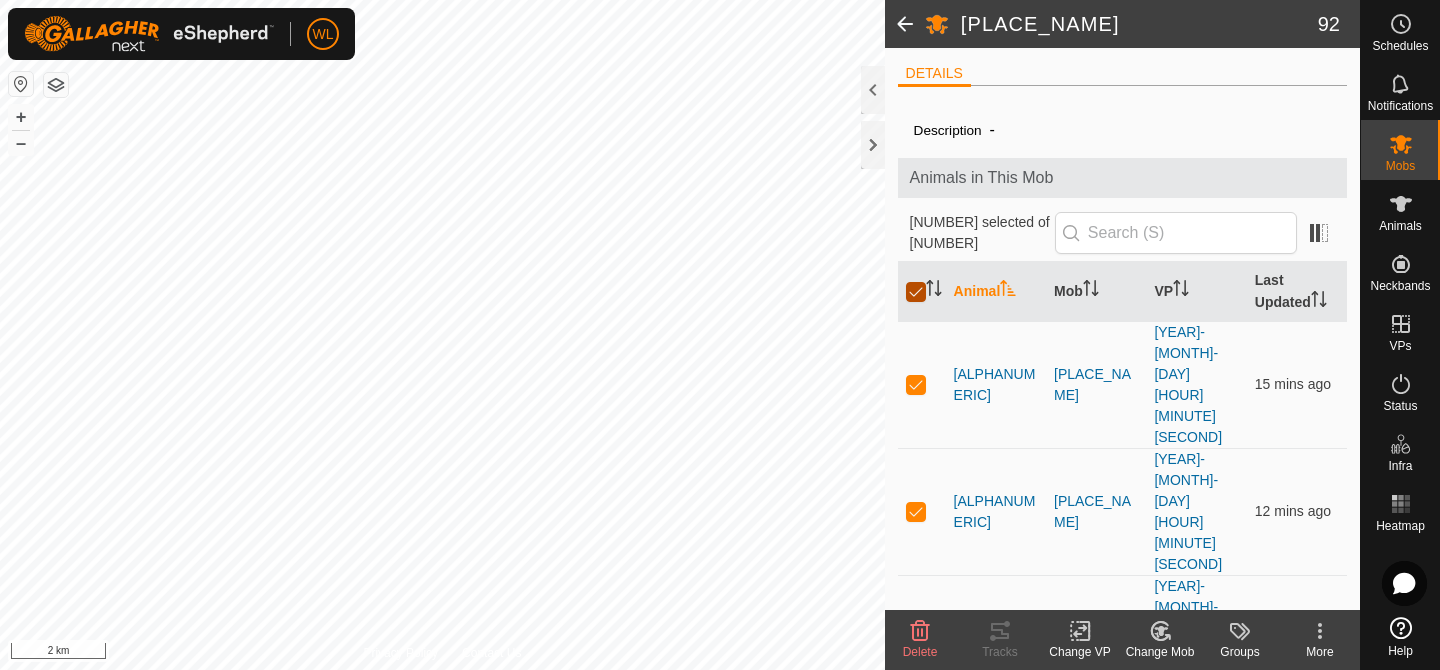 checkbox on "false" 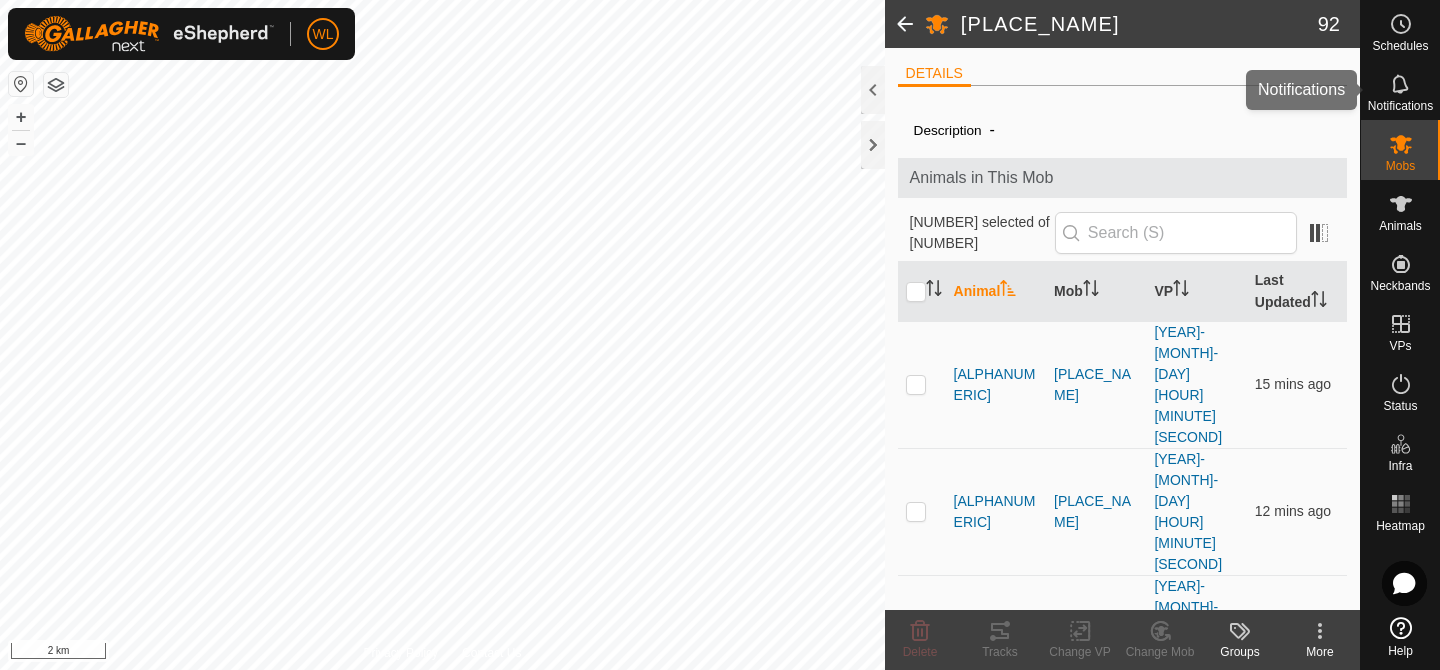click at bounding box center (1401, 84) 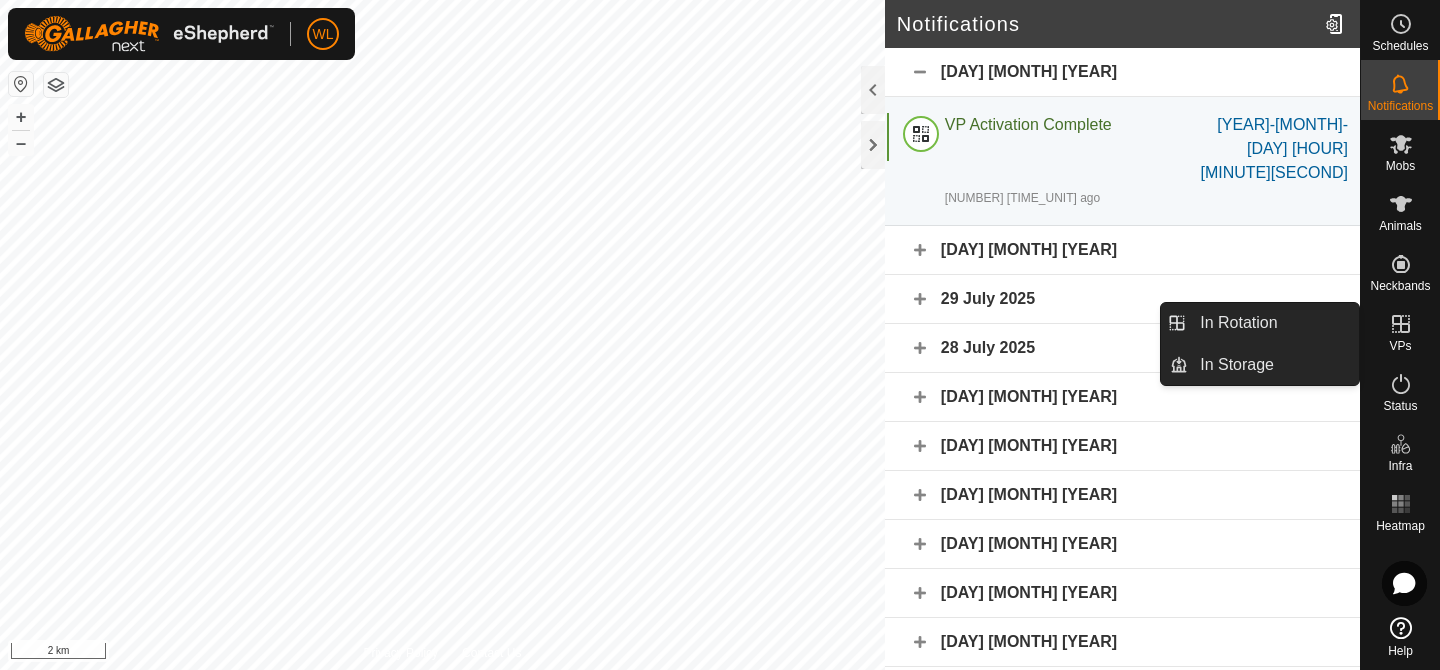 click at bounding box center (1401, 324) 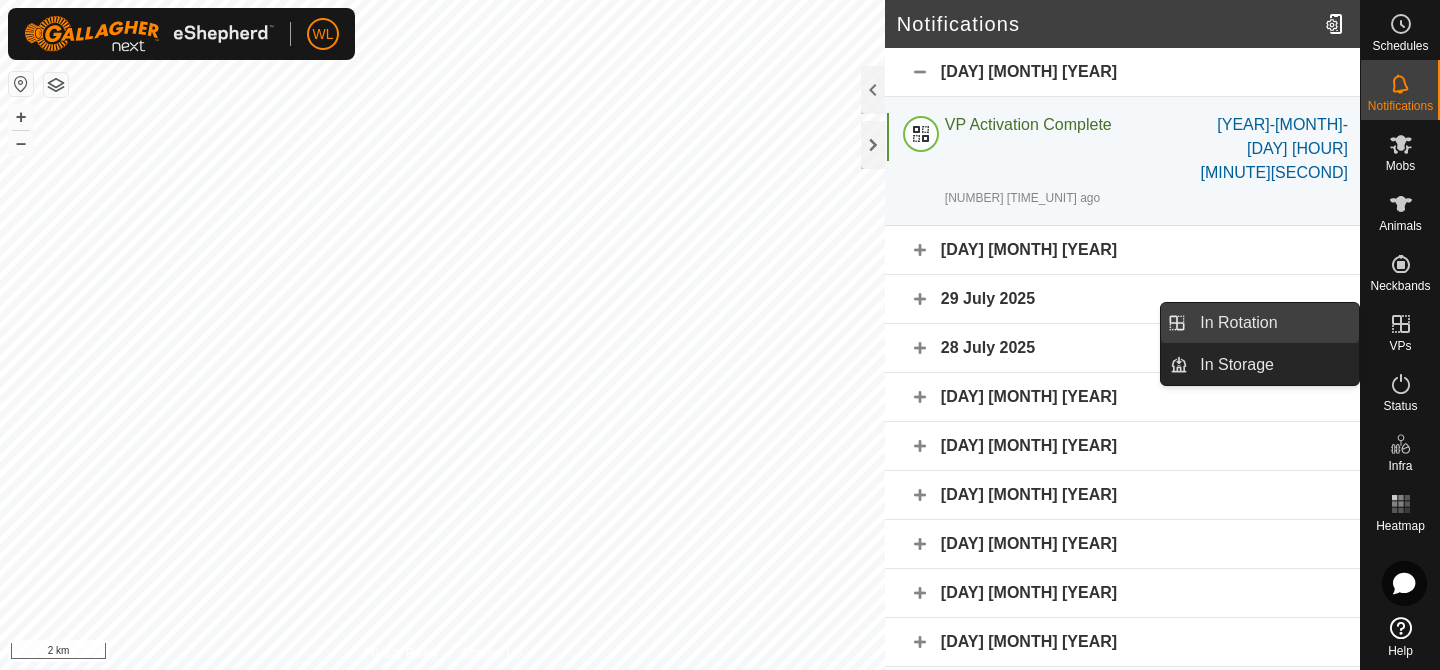 click on "In Rotation" at bounding box center [1273, 323] 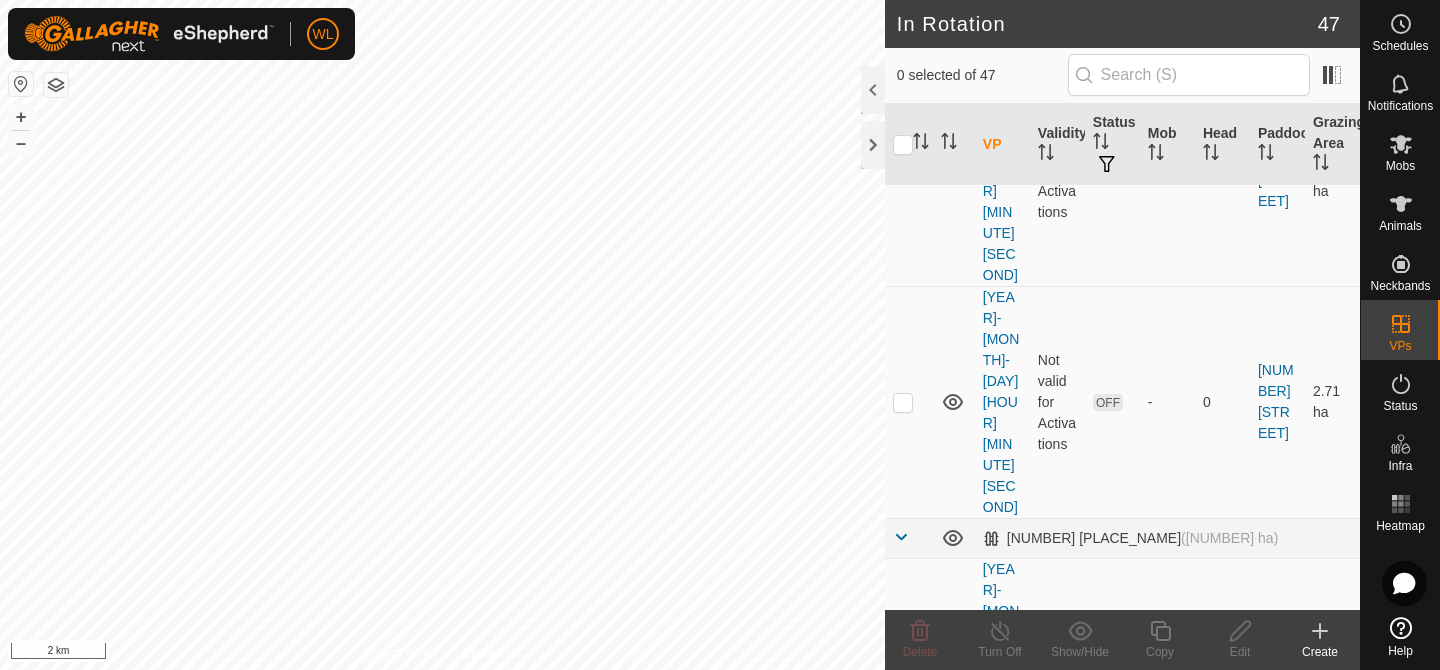 scroll, scrollTop: 668, scrollLeft: 0, axis: vertical 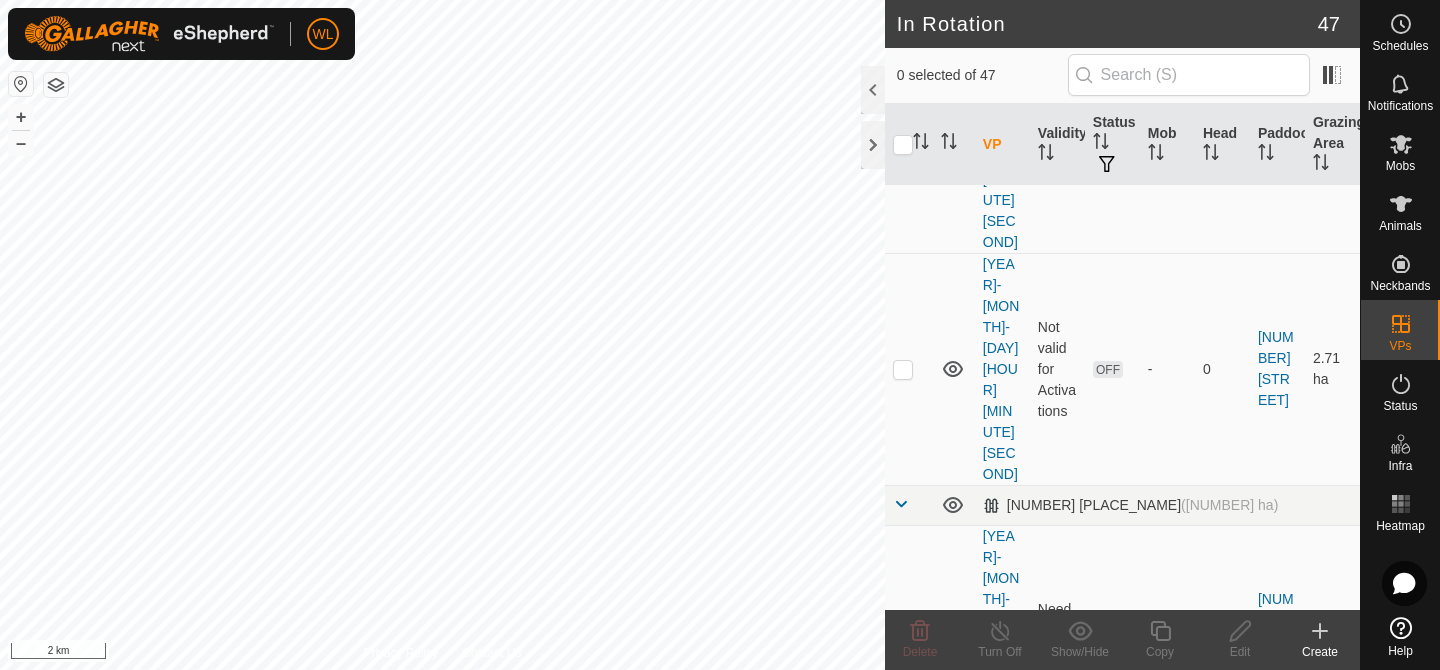 click at bounding box center (903, 1569) 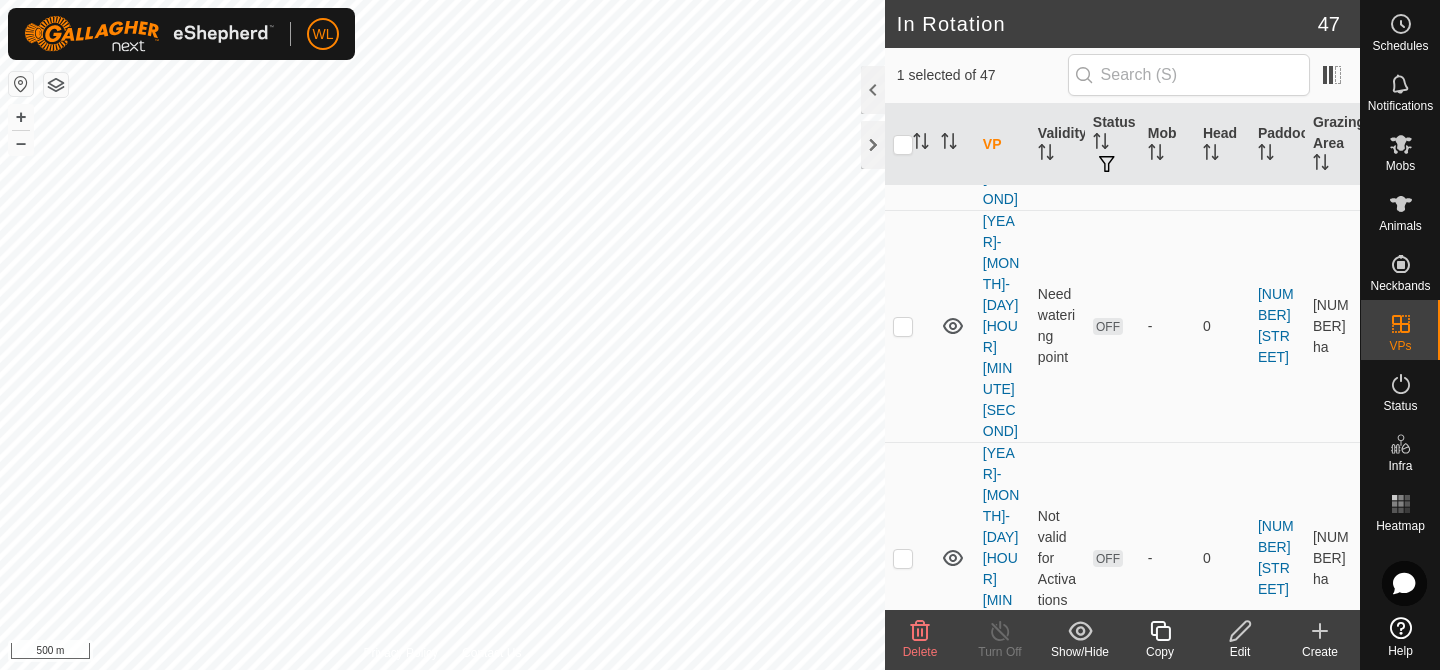 scroll, scrollTop: 304, scrollLeft: 0, axis: vertical 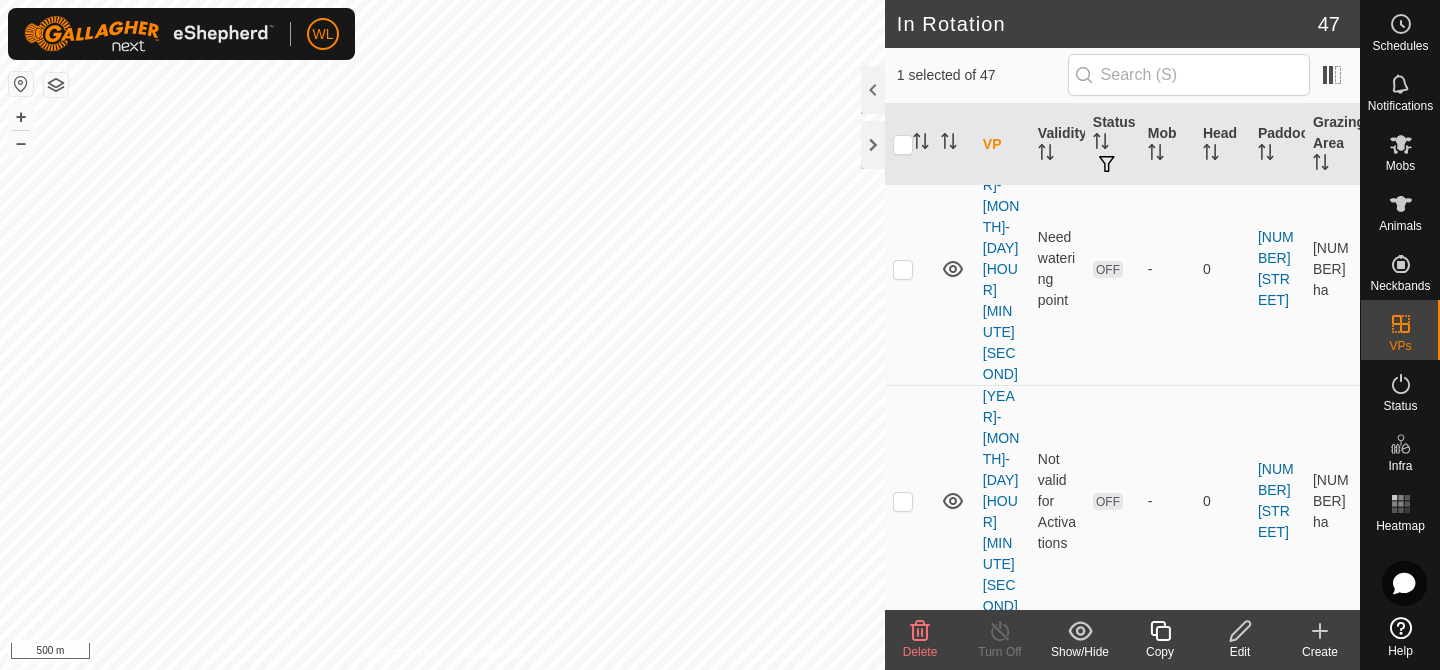 click at bounding box center [903, 1005] 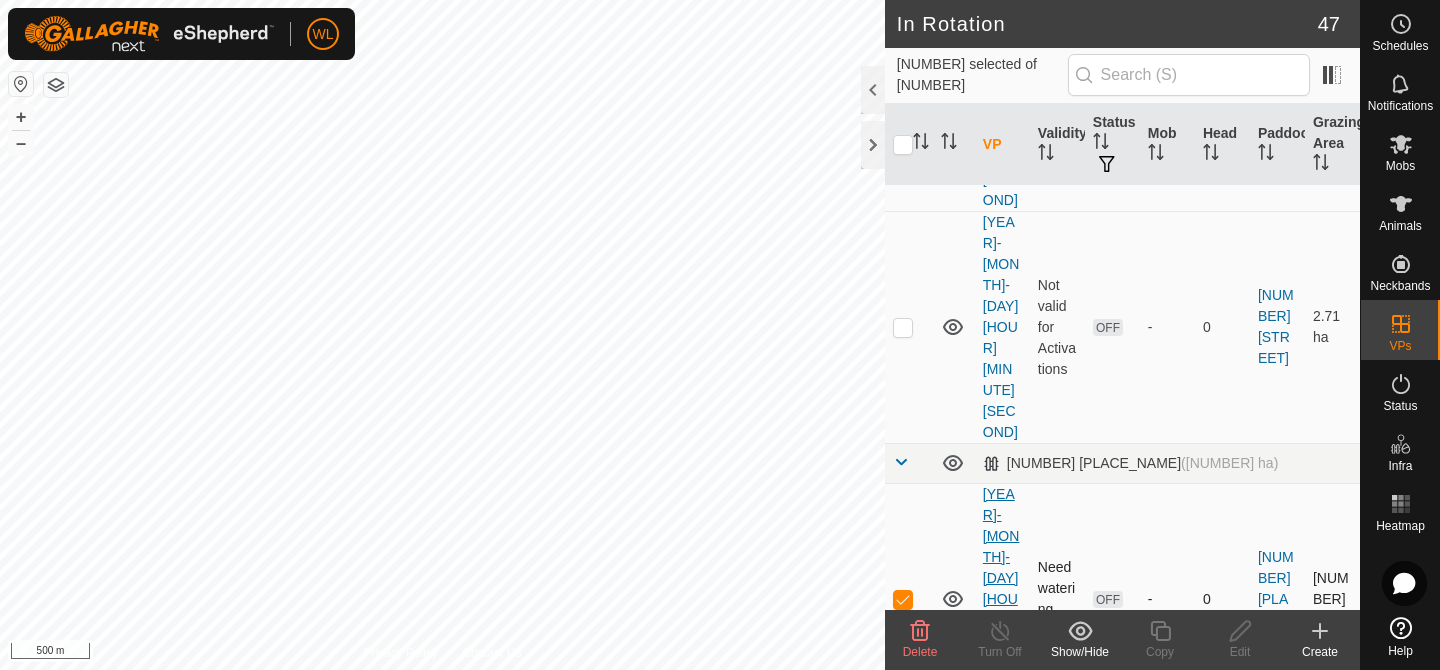 scroll, scrollTop: 712, scrollLeft: 0, axis: vertical 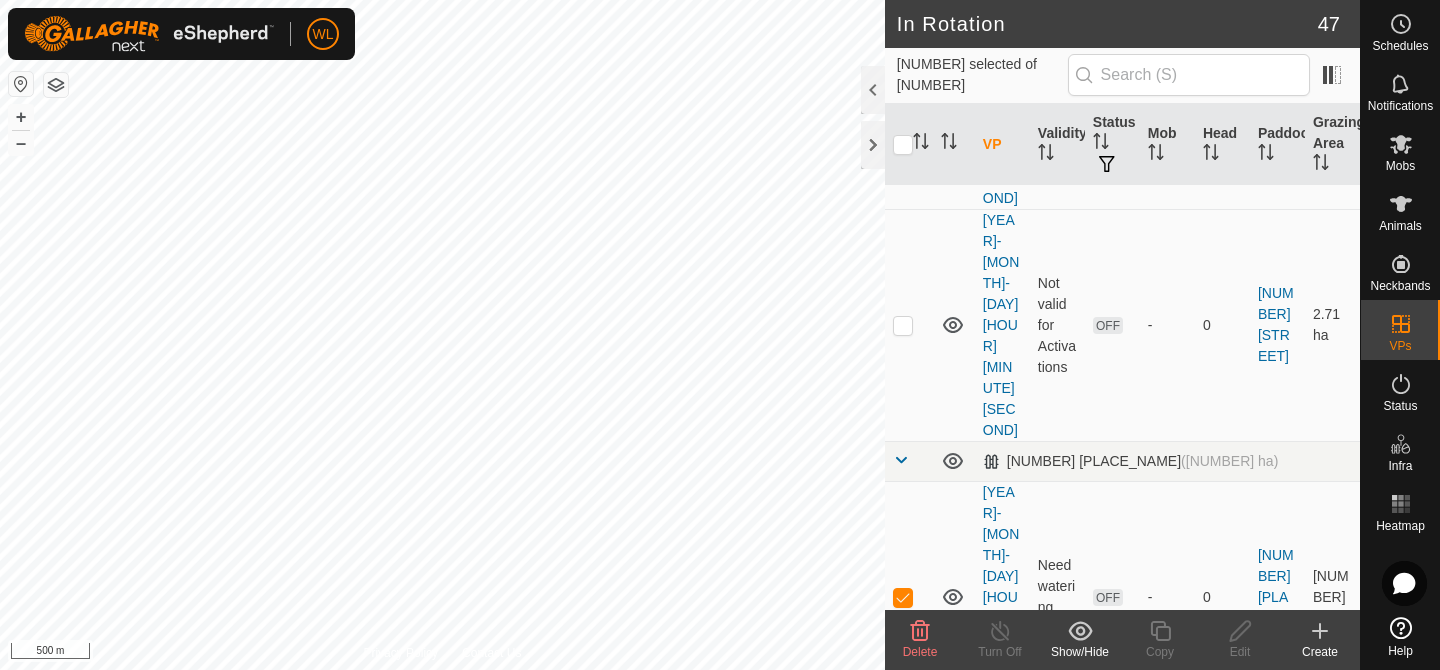 click at bounding box center [903, 1525] 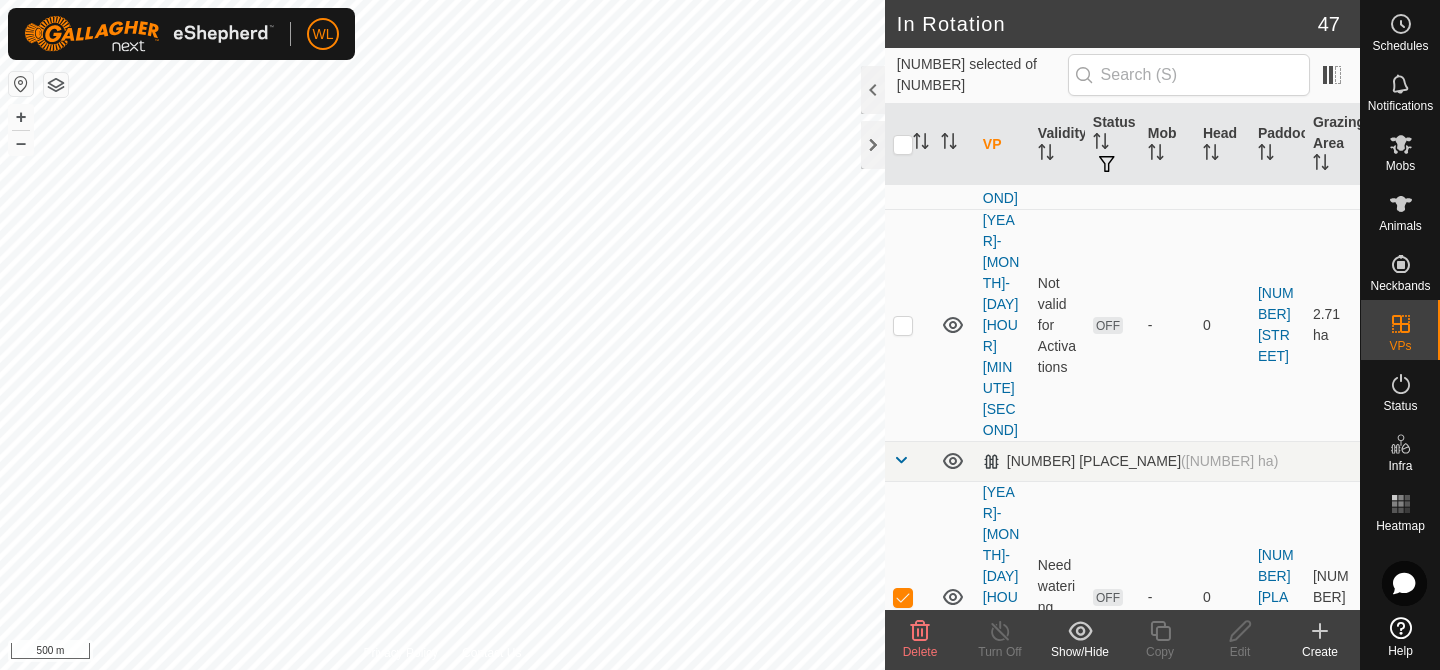 checkbox on "false" 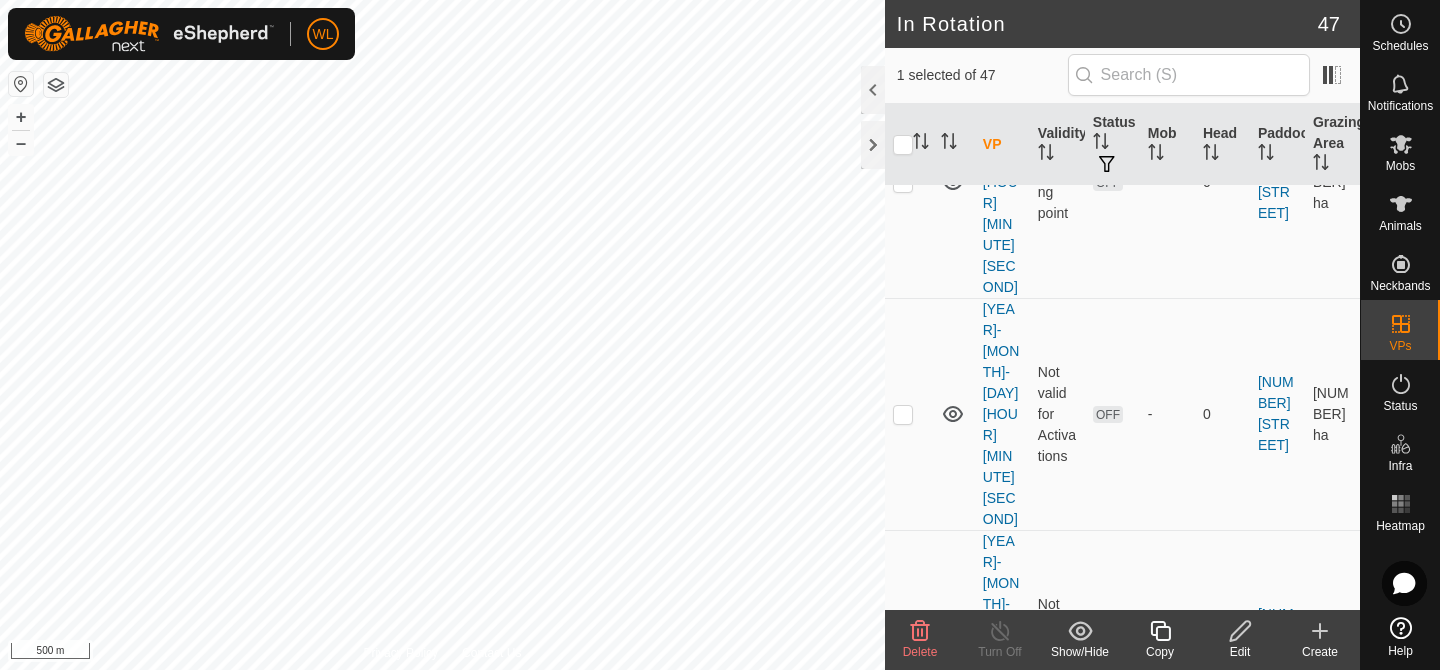 scroll, scrollTop: 384, scrollLeft: 0, axis: vertical 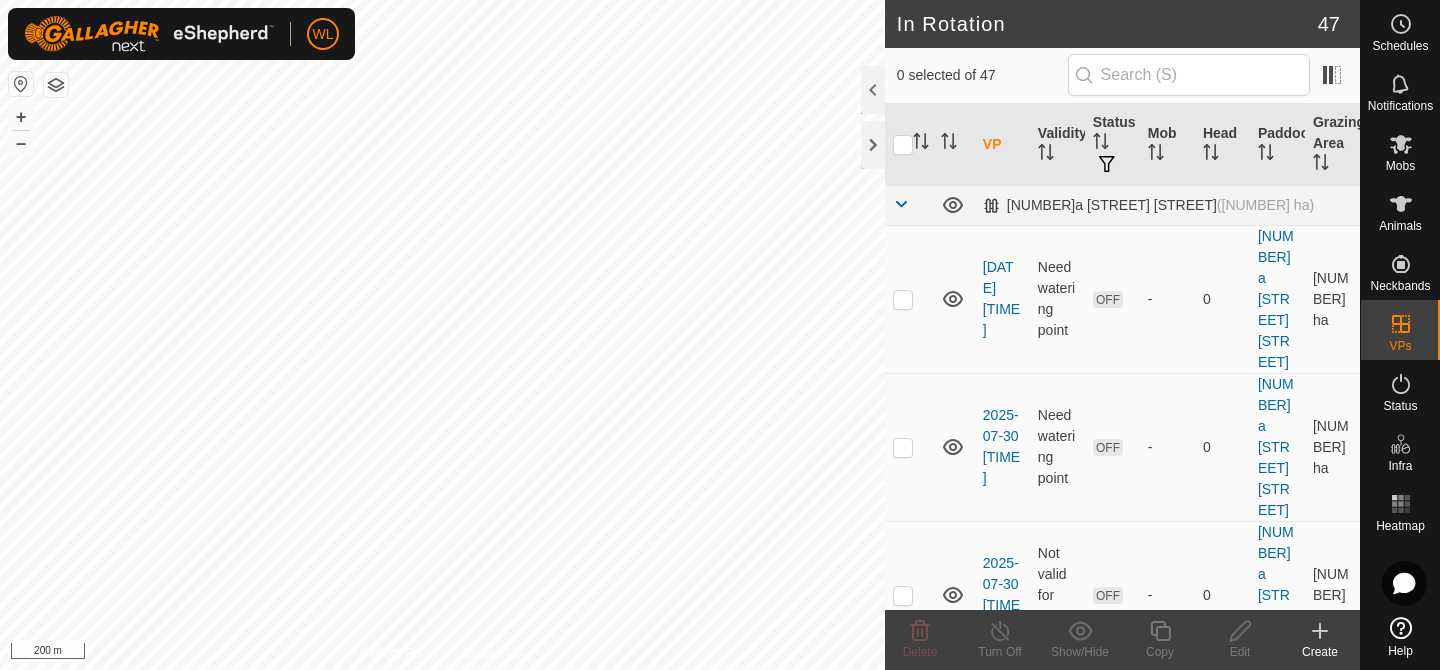 checkbox on "true" 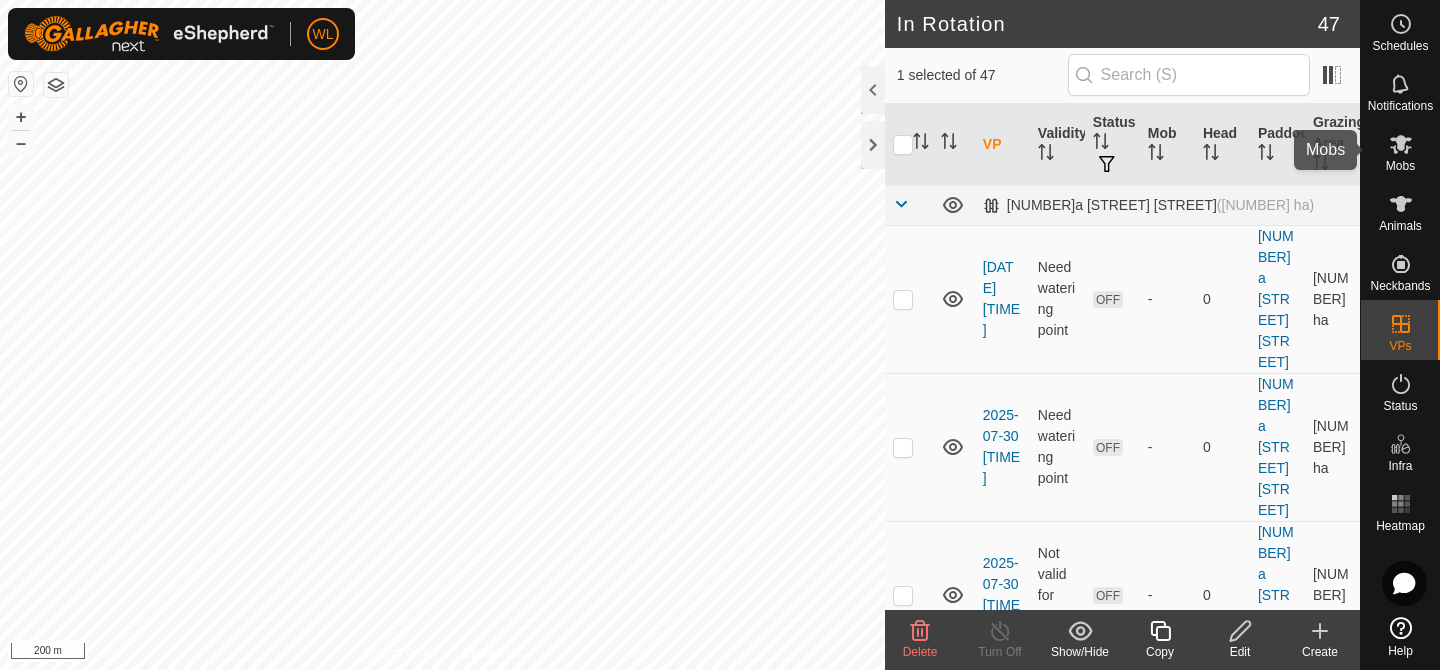 click 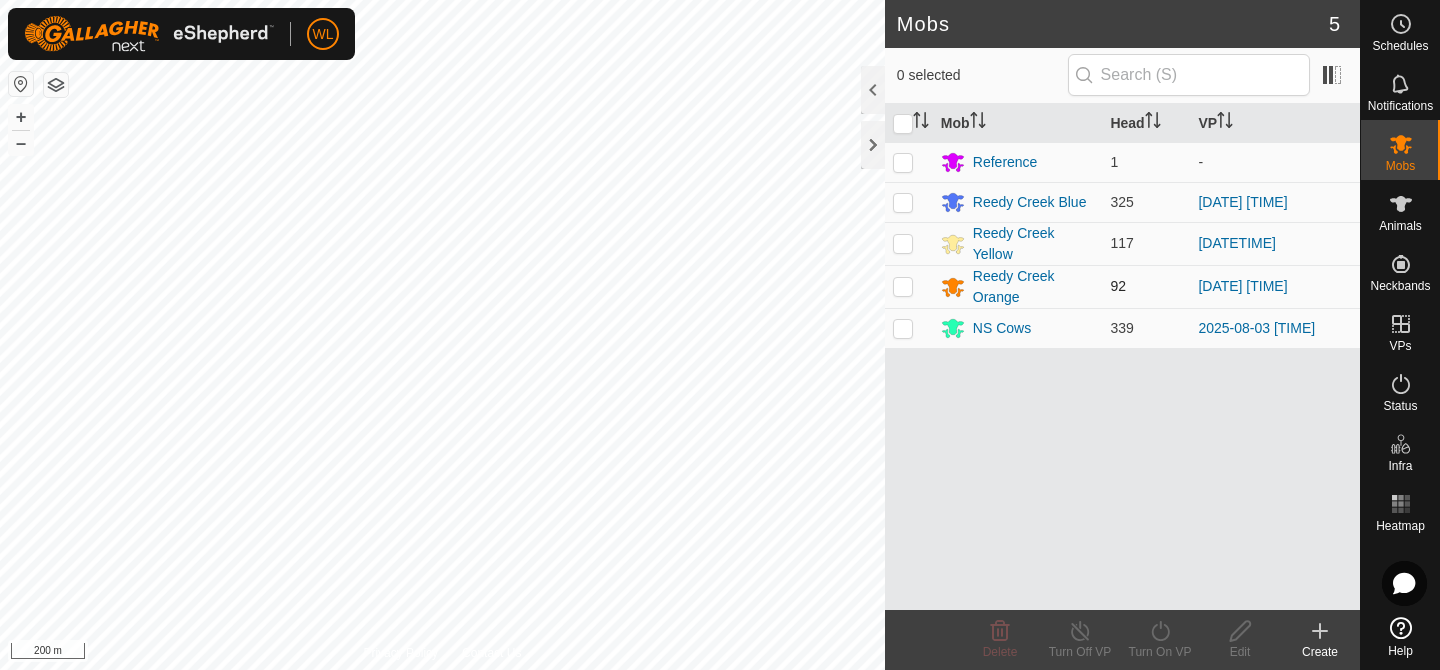 click at bounding box center [903, 286] 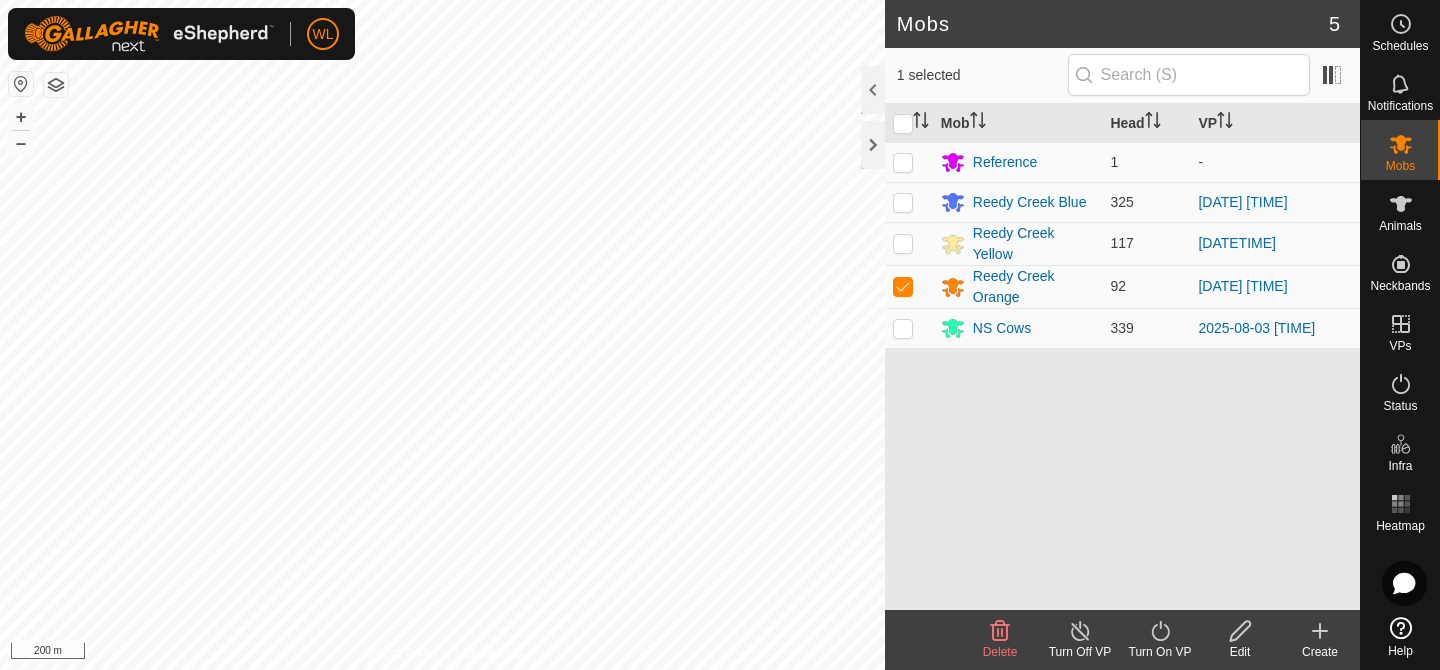 click 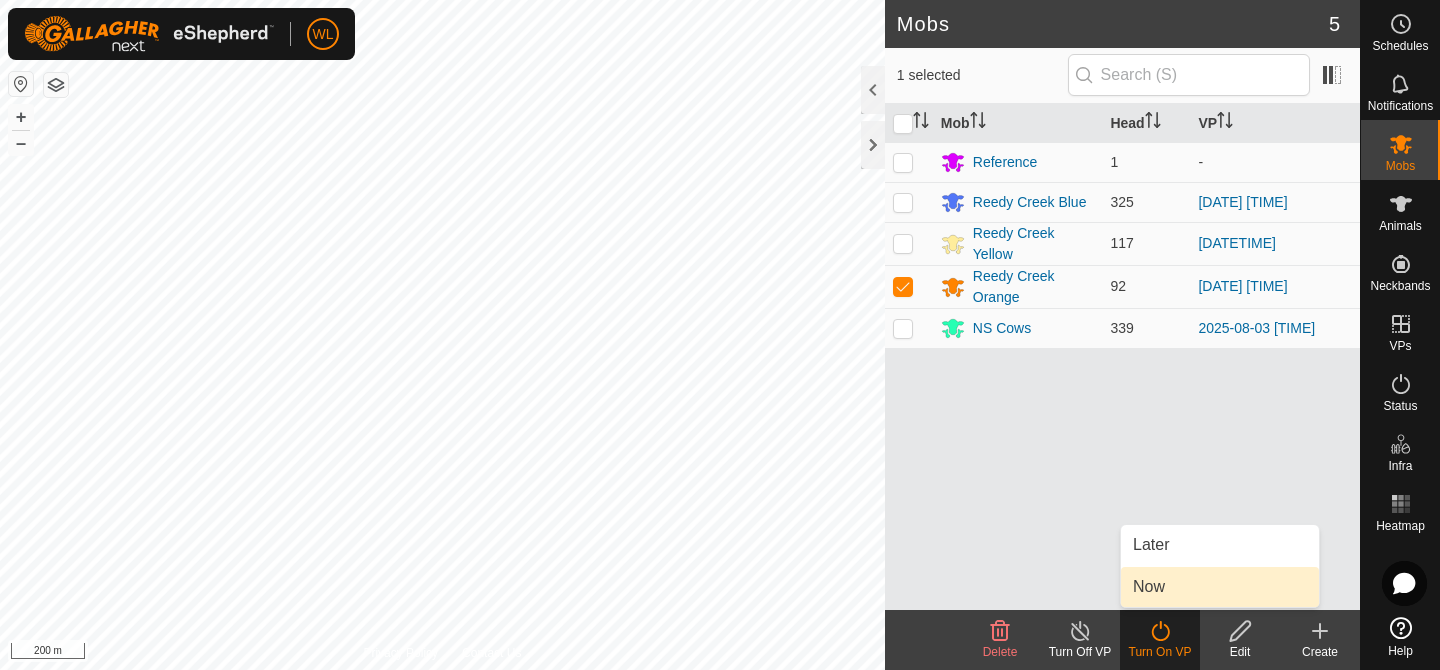 click on "Now" at bounding box center (1220, 587) 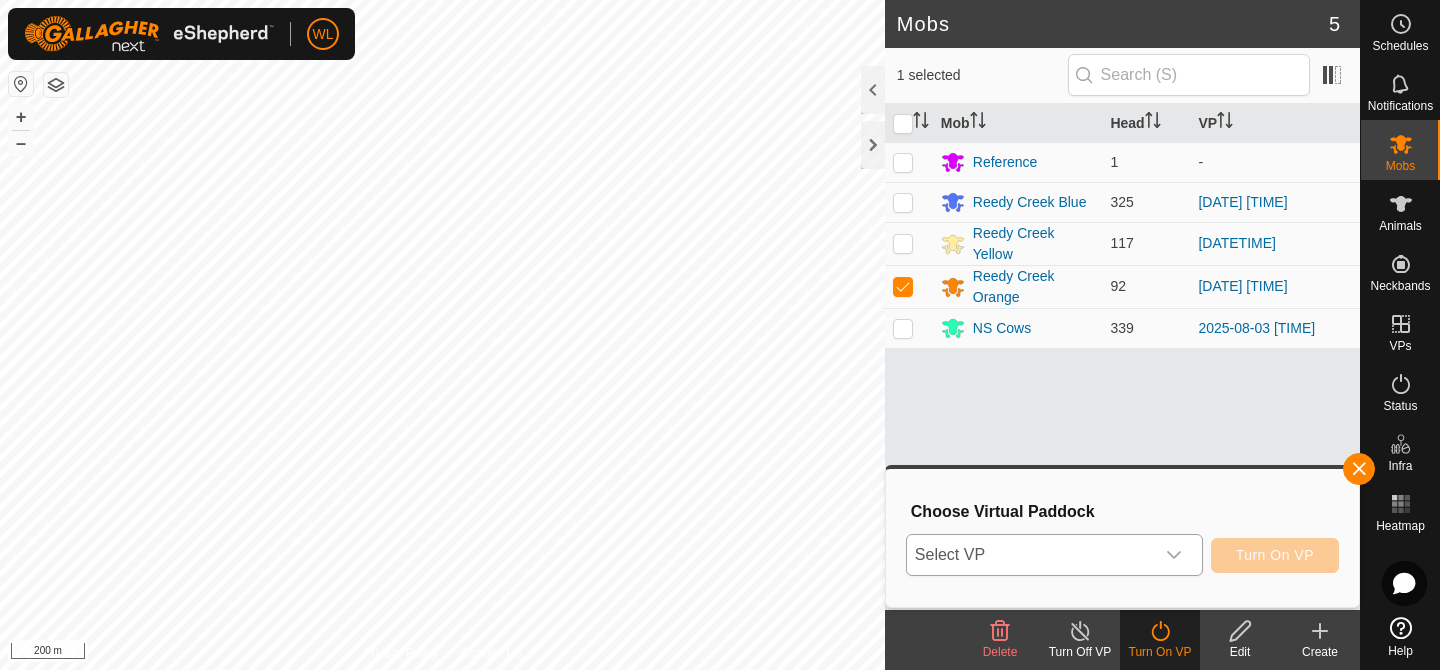 click at bounding box center (1174, 555) 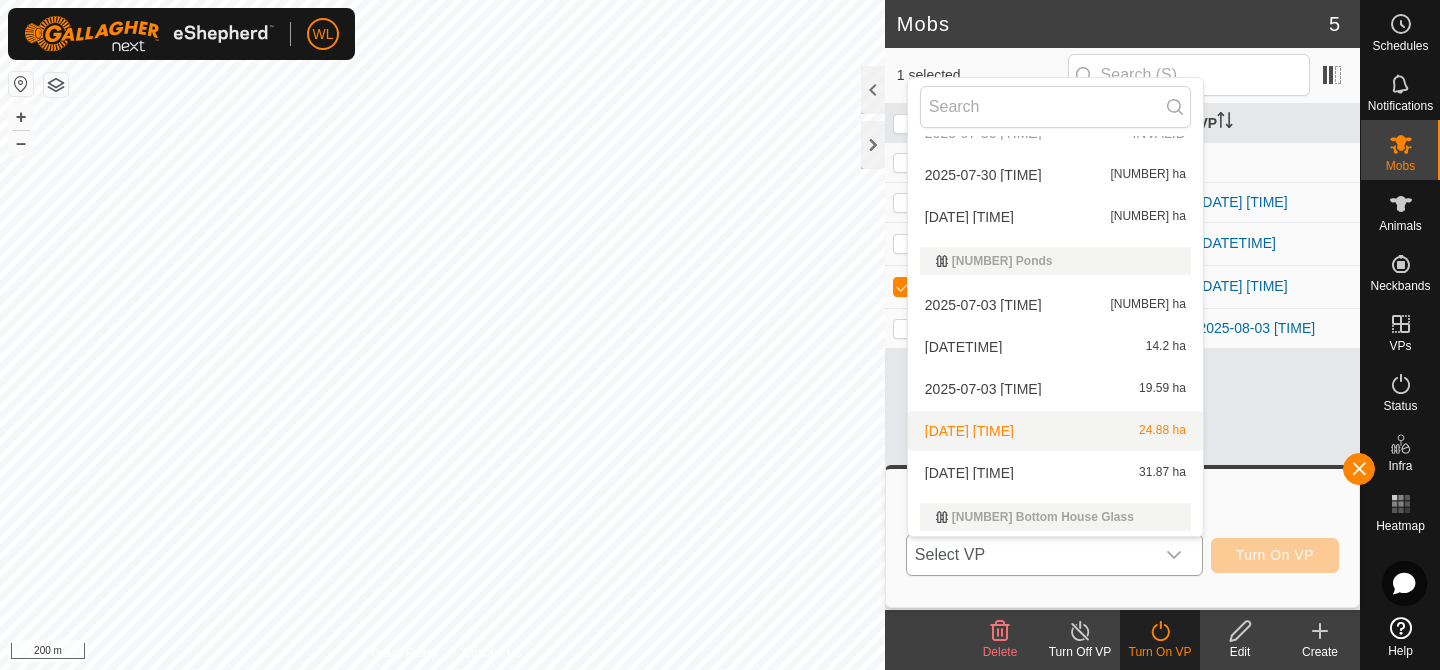 scroll, scrollTop: 114, scrollLeft: 0, axis: vertical 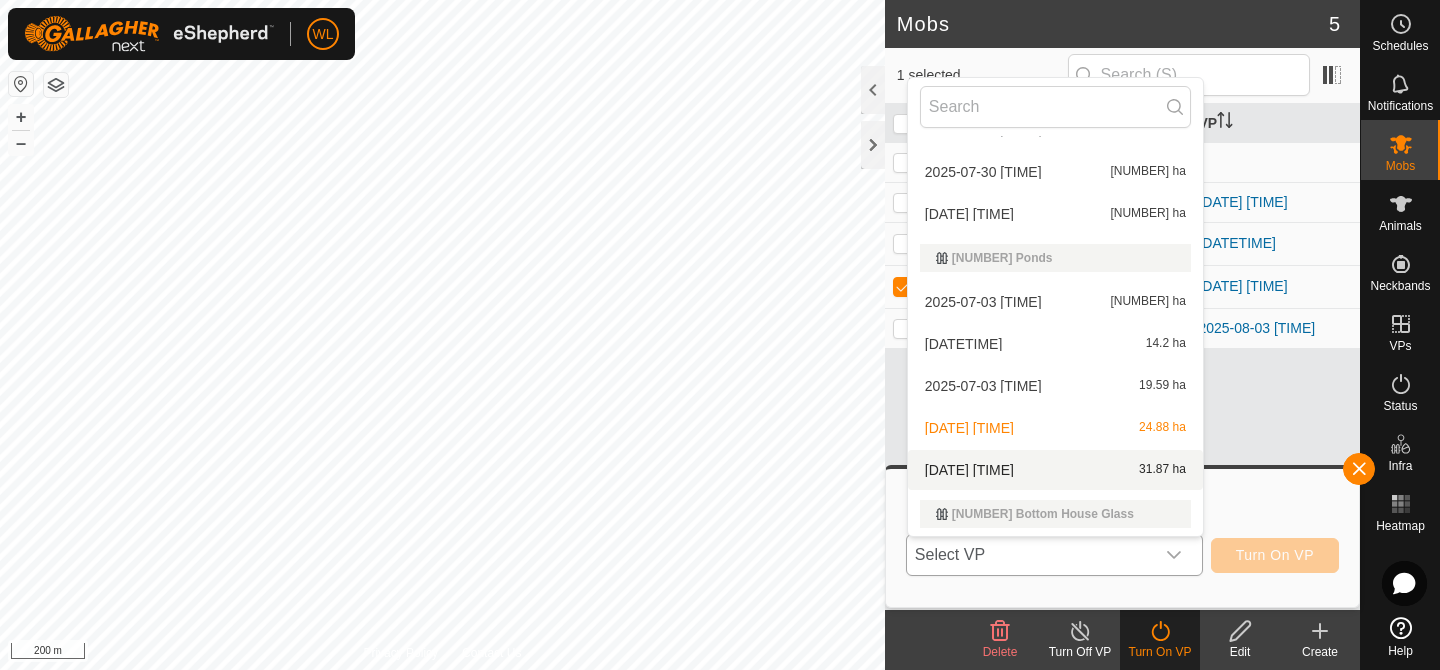 click on "2025-07-03 182404  31.87 ha" at bounding box center [1055, 470] 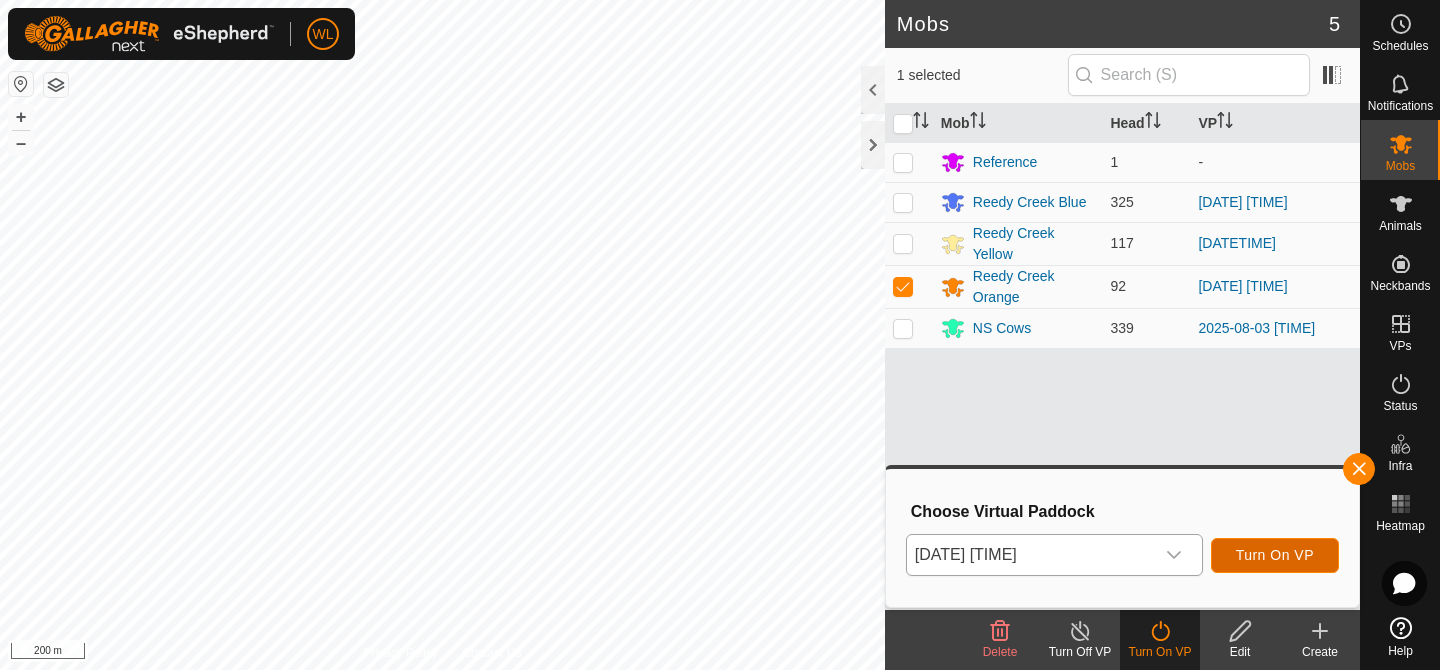 click on "Turn On VP" at bounding box center (1275, 555) 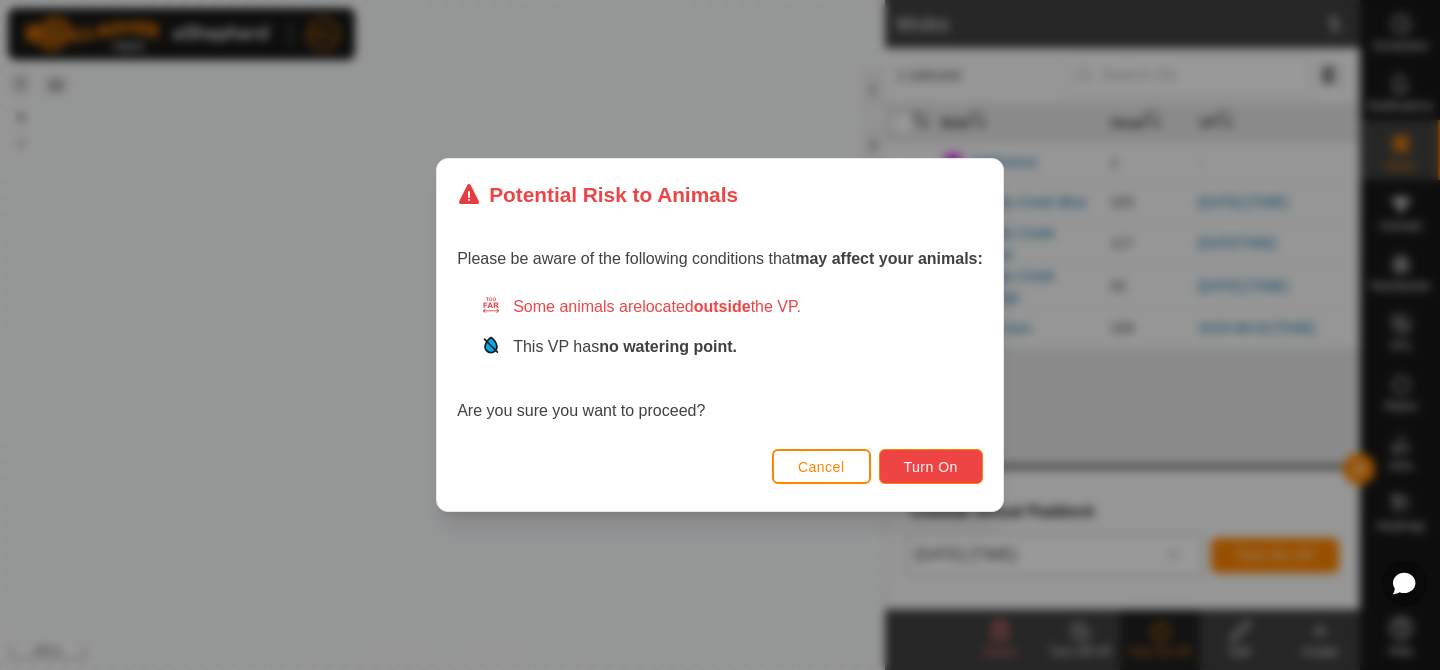 click on "Turn On" at bounding box center [931, 467] 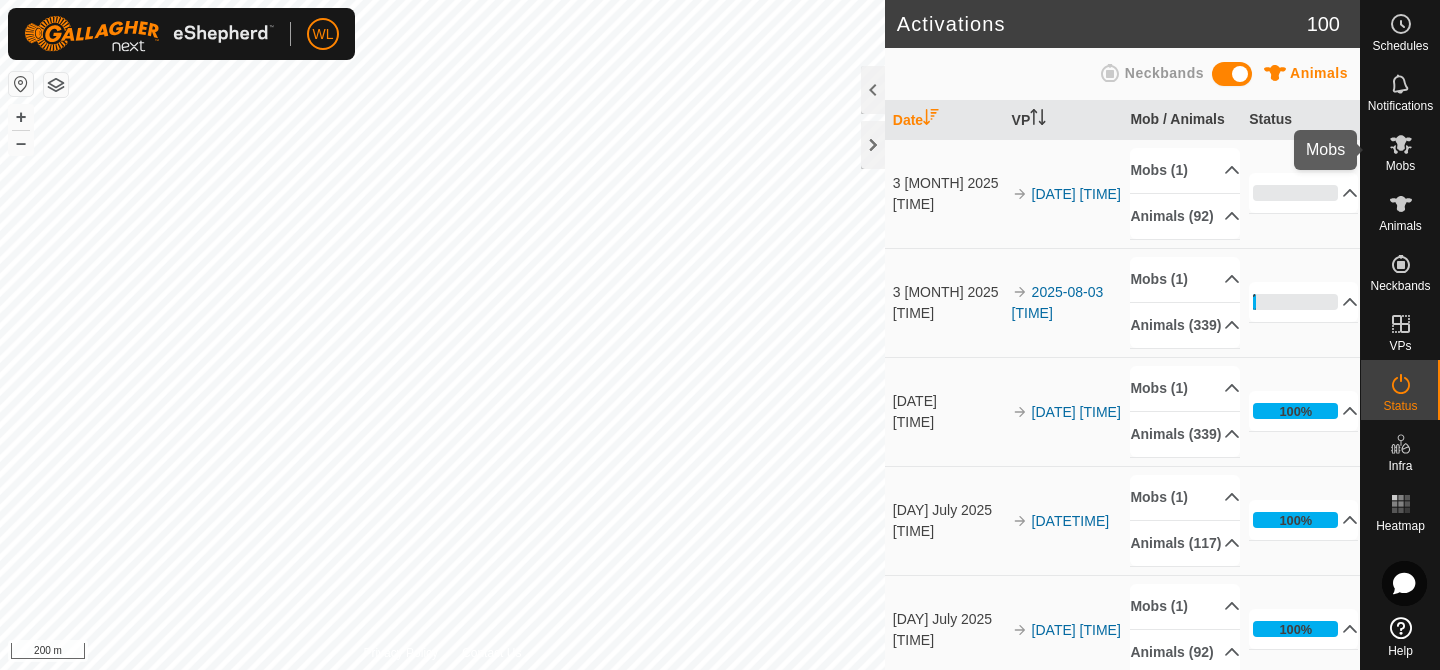 click on "Mobs" at bounding box center [1400, 166] 